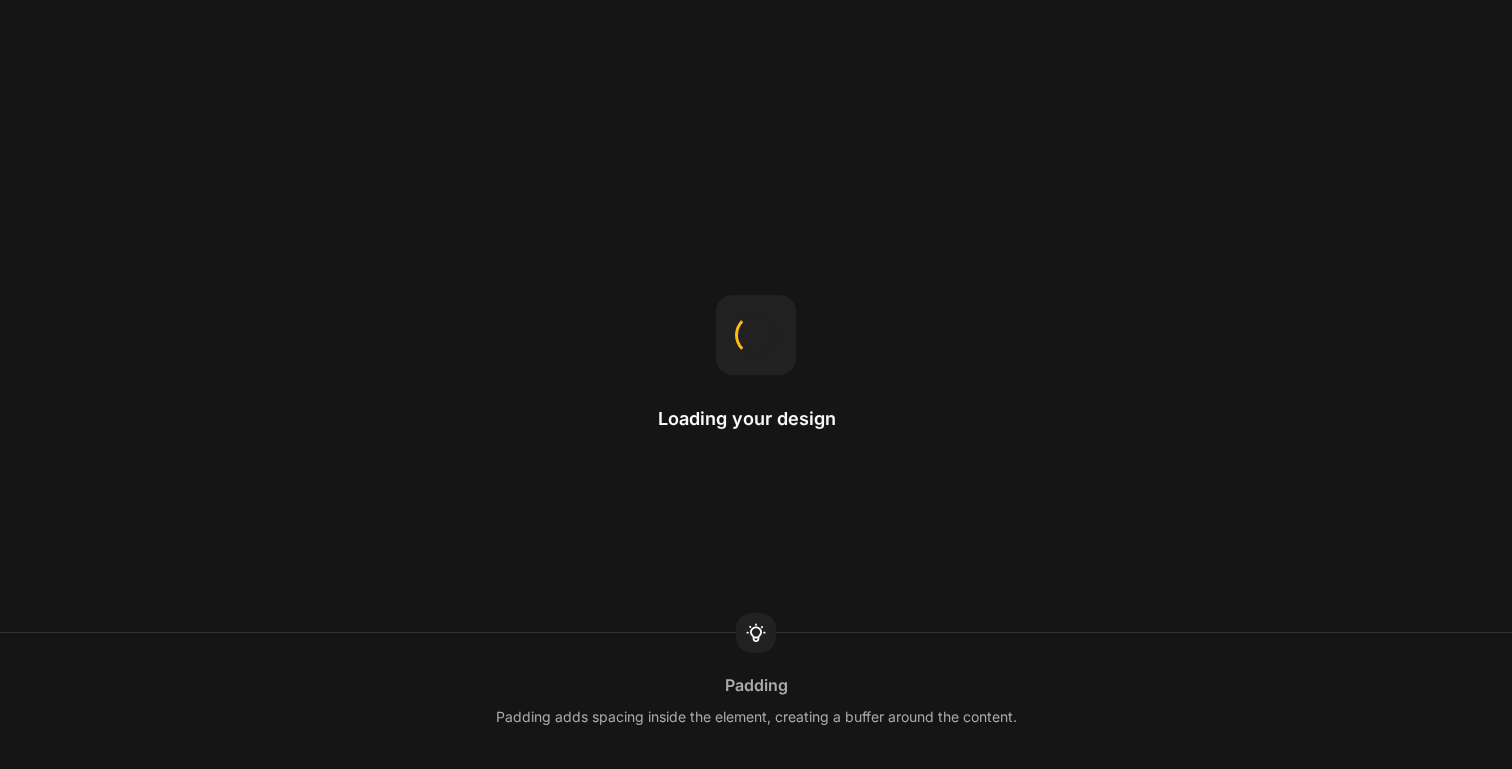scroll, scrollTop: 0, scrollLeft: 0, axis: both 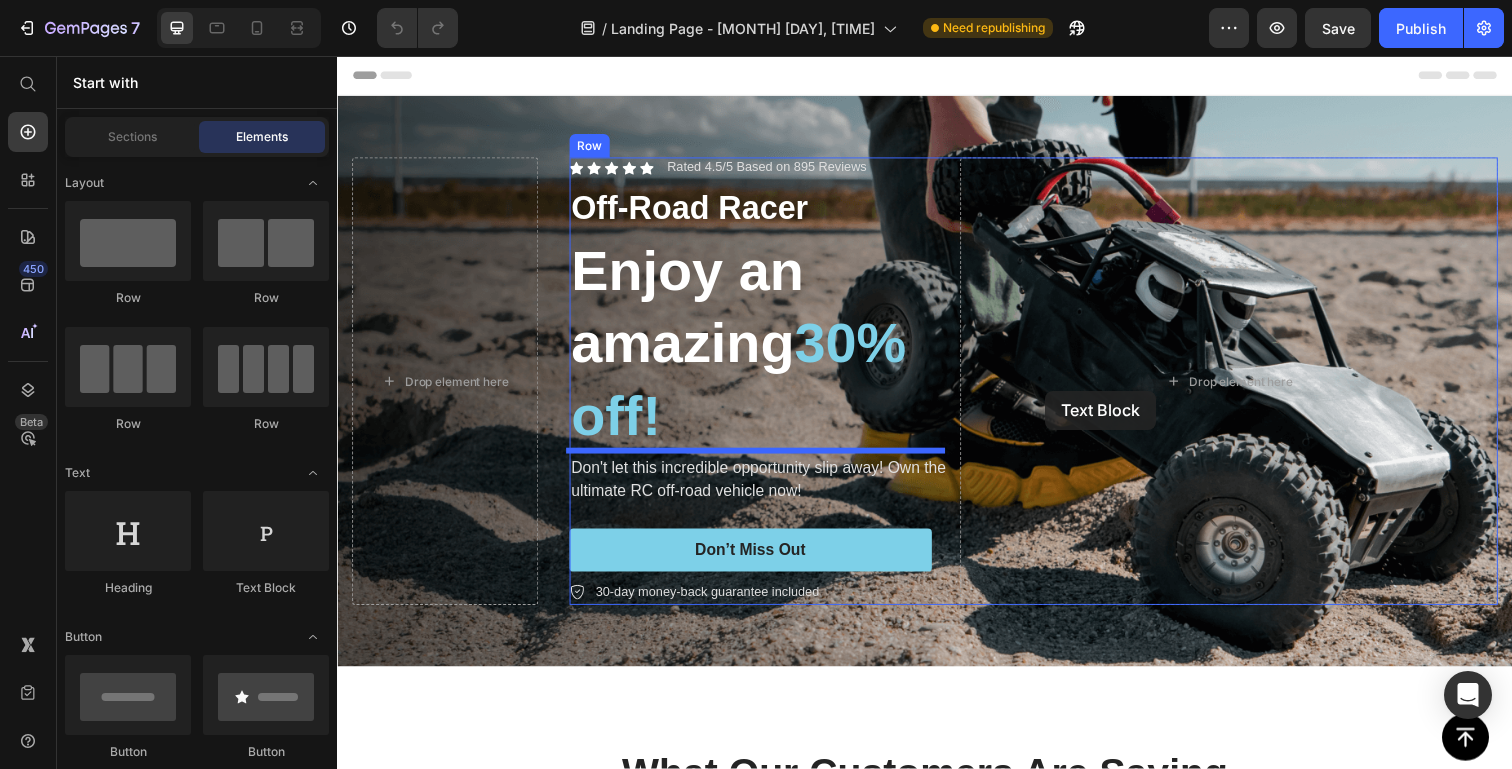 drag, startPoint x: 595, startPoint y: 581, endPoint x: 1060, endPoint y: 398, distance: 499.71393 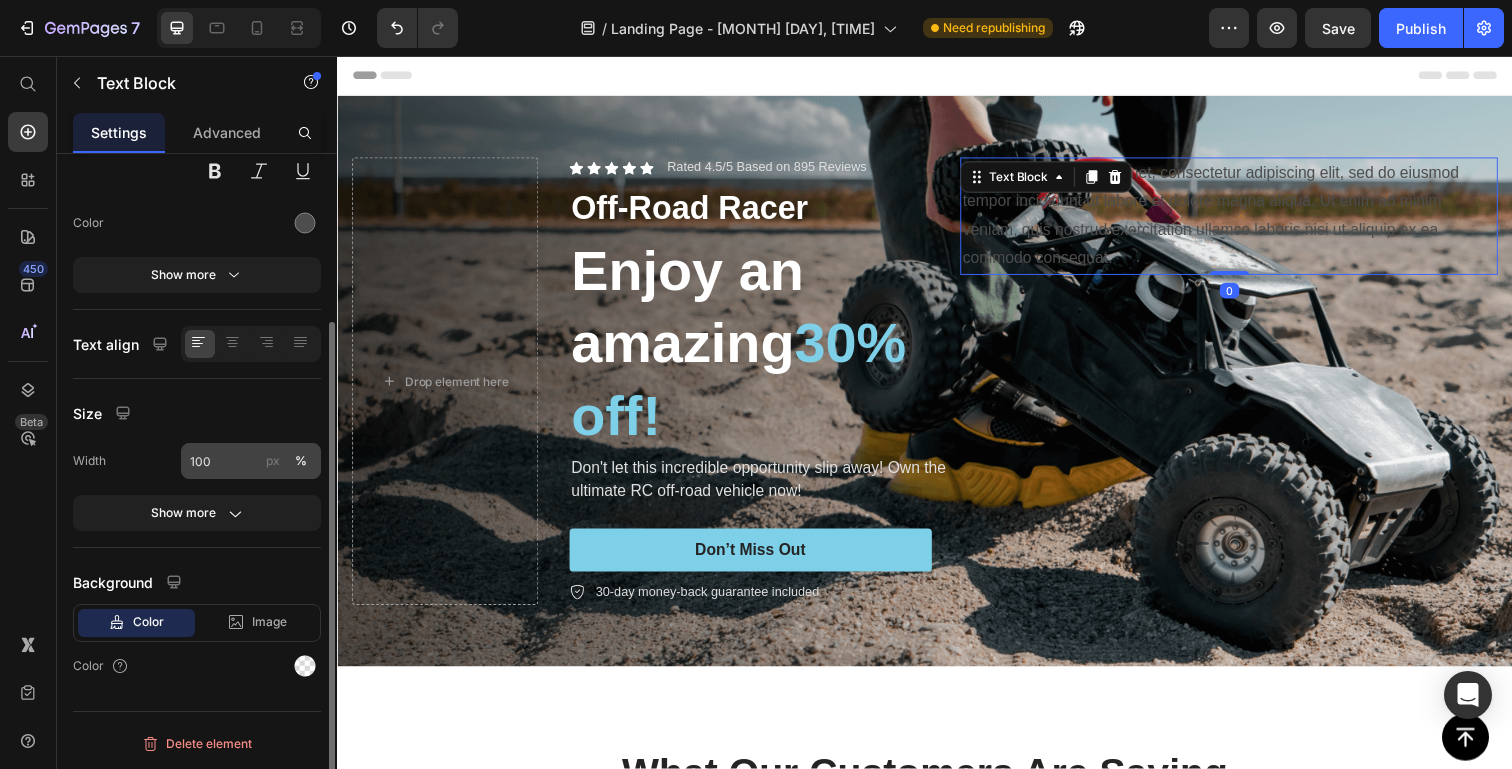scroll, scrollTop: 0, scrollLeft: 0, axis: both 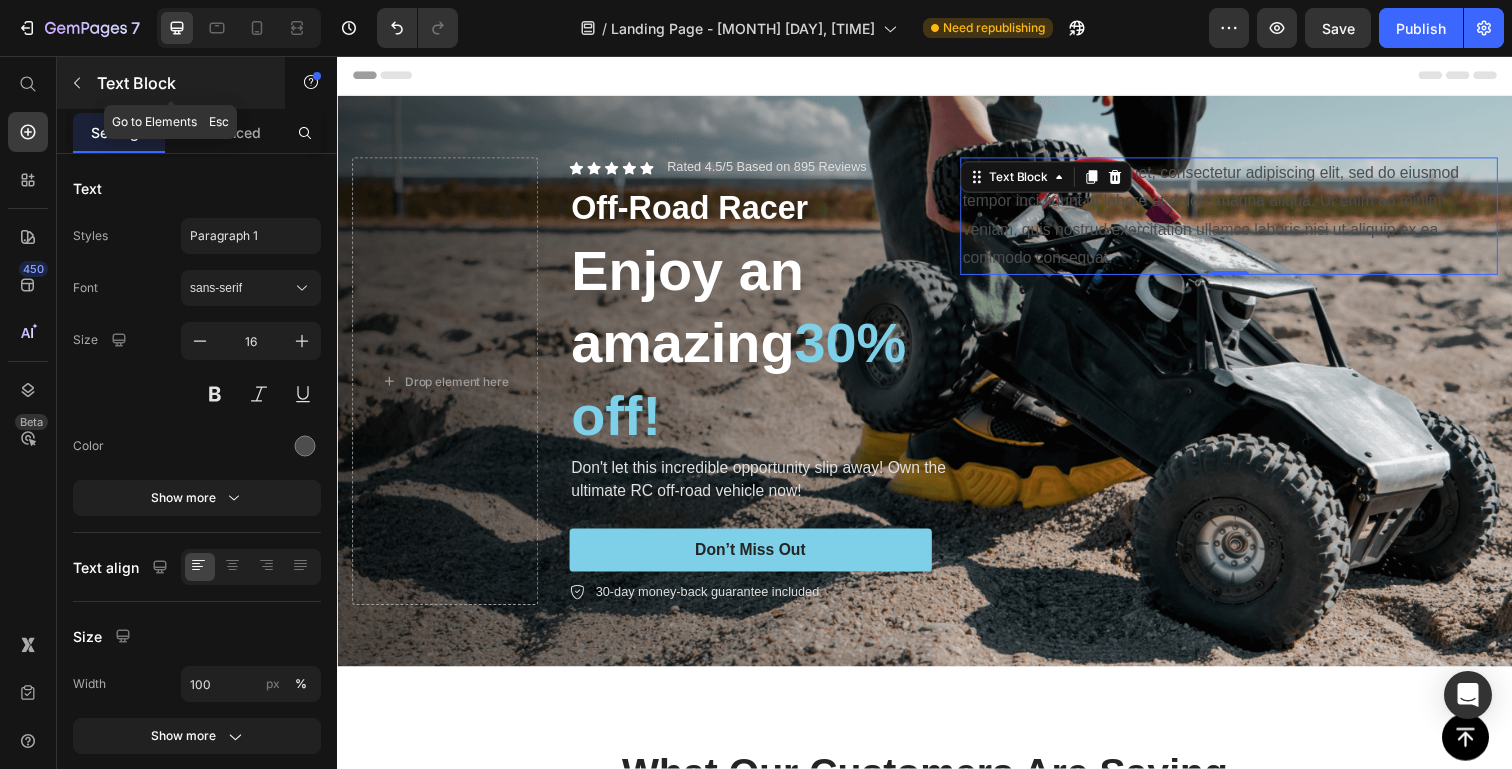 click at bounding box center [77, 83] 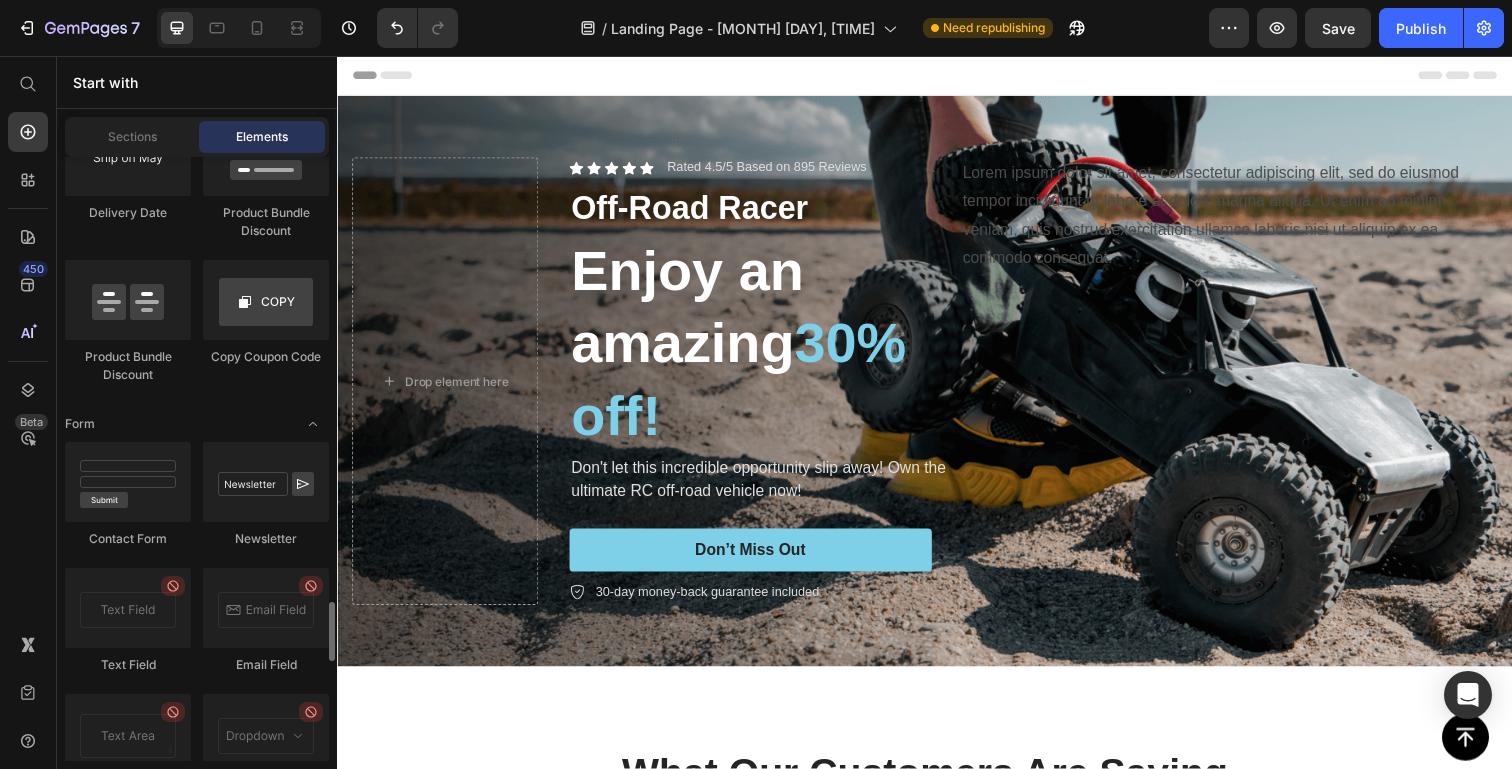 scroll, scrollTop: 5575, scrollLeft: 0, axis: vertical 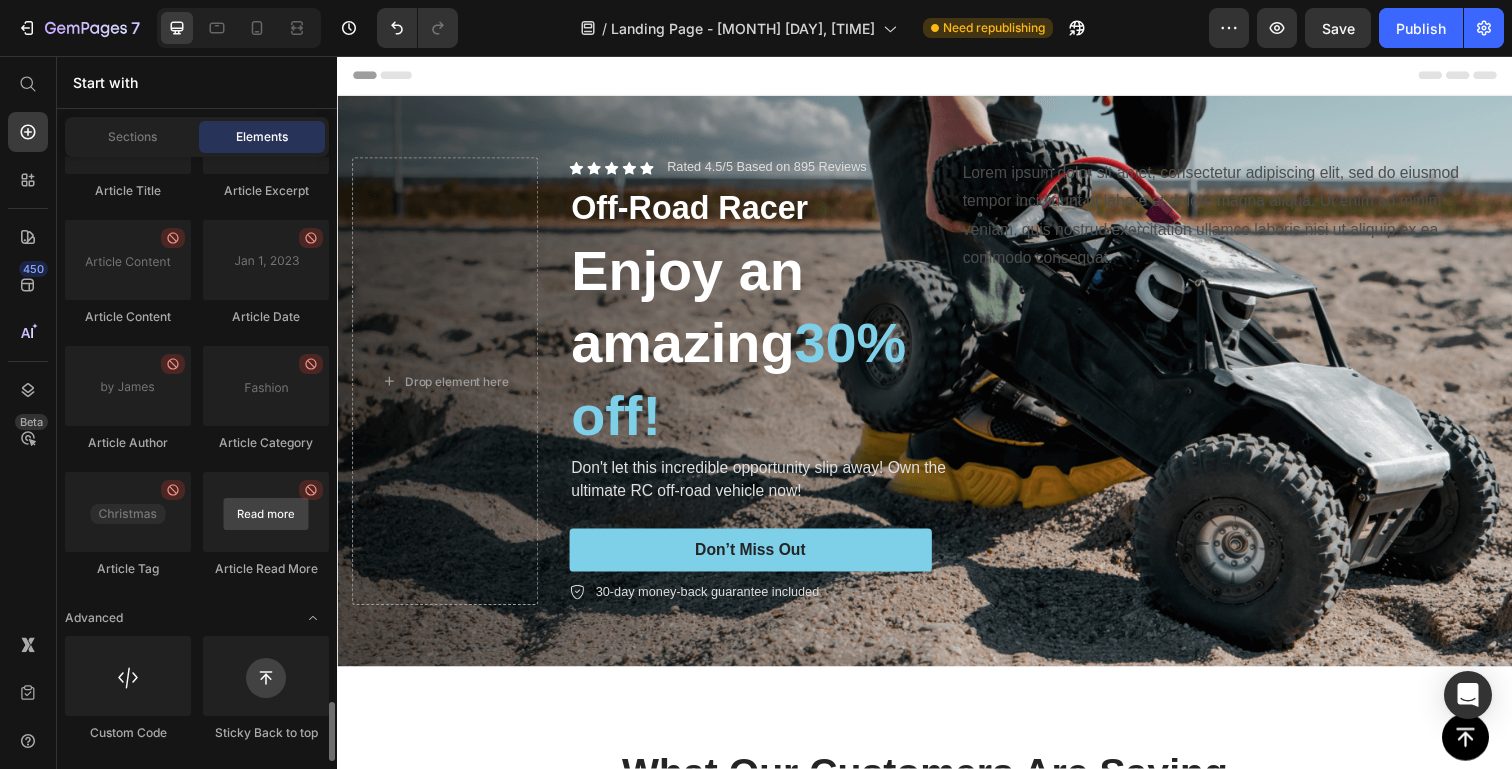 drag, startPoint x: 145, startPoint y: 515, endPoint x: 259, endPoint y: 519, distance: 114.07015 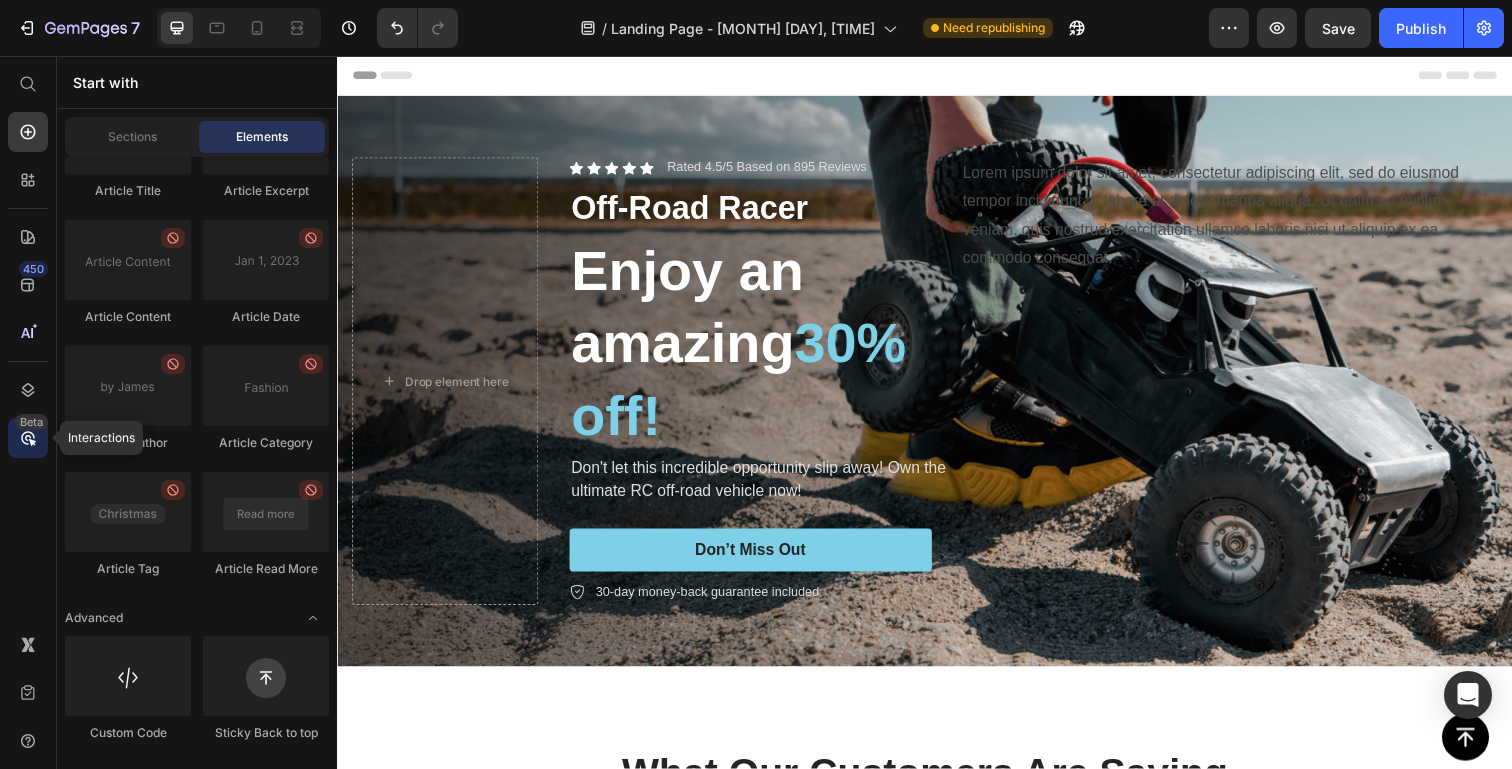 click 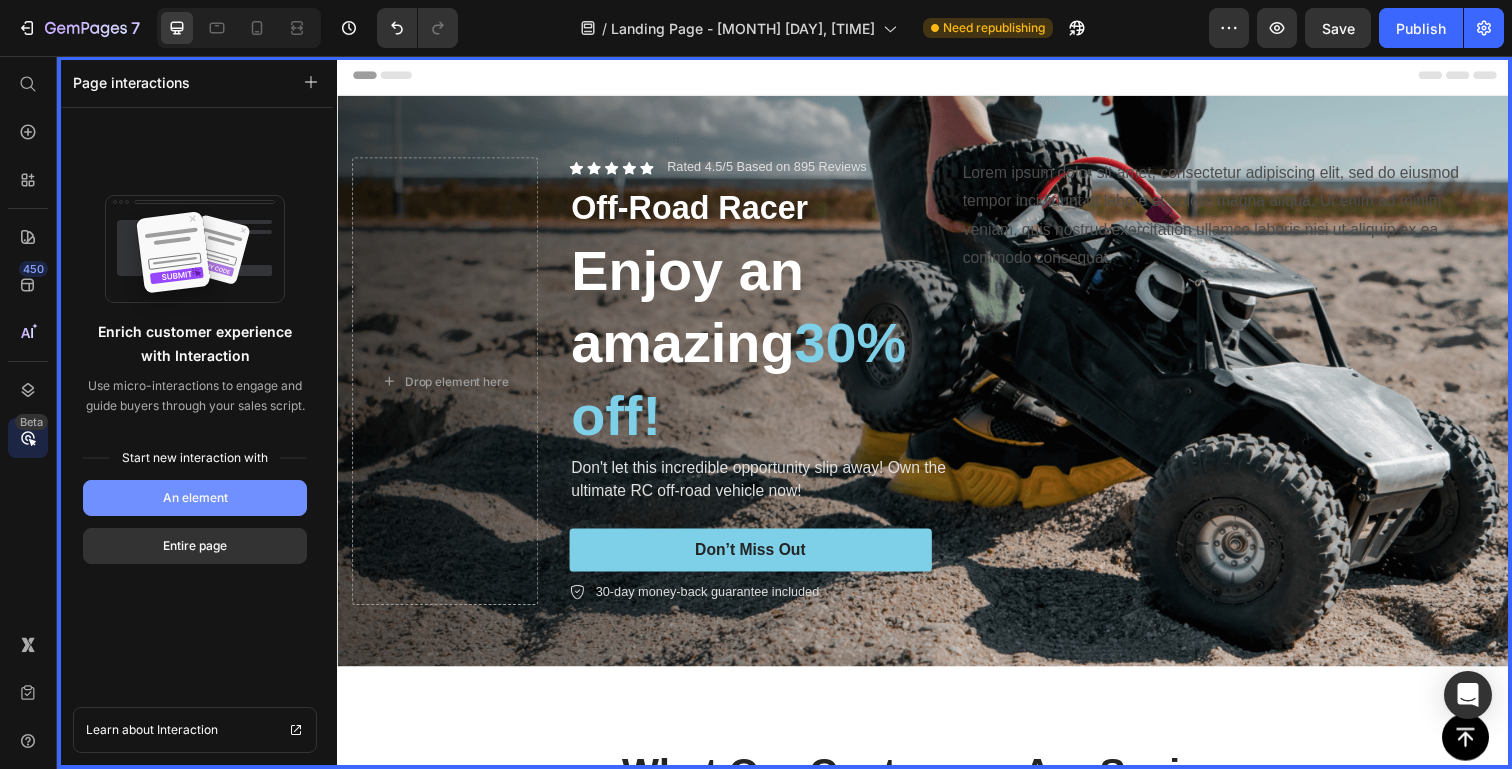 click on "An element" at bounding box center (195, 498) 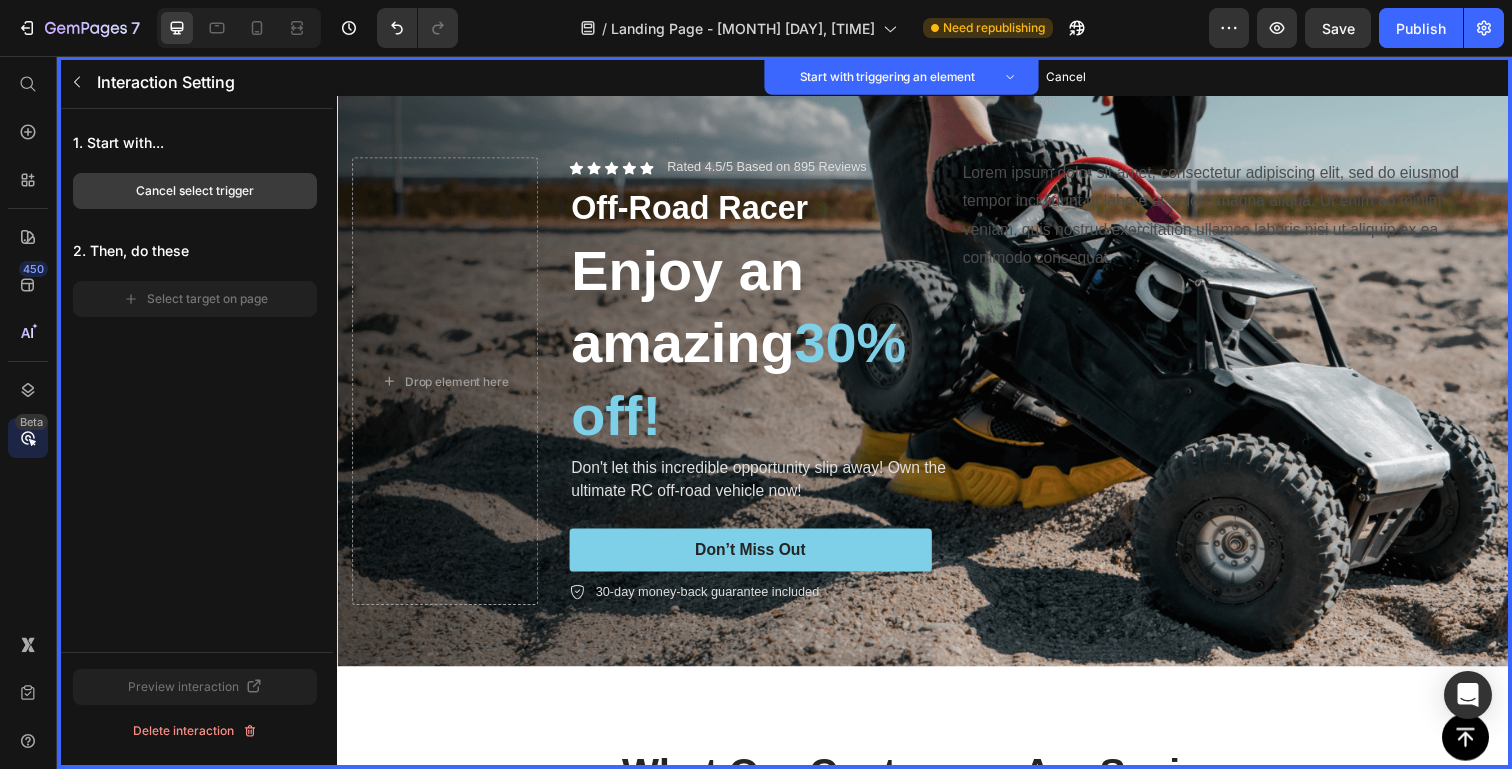 click on "Cancel select trigger" at bounding box center (195, 191) 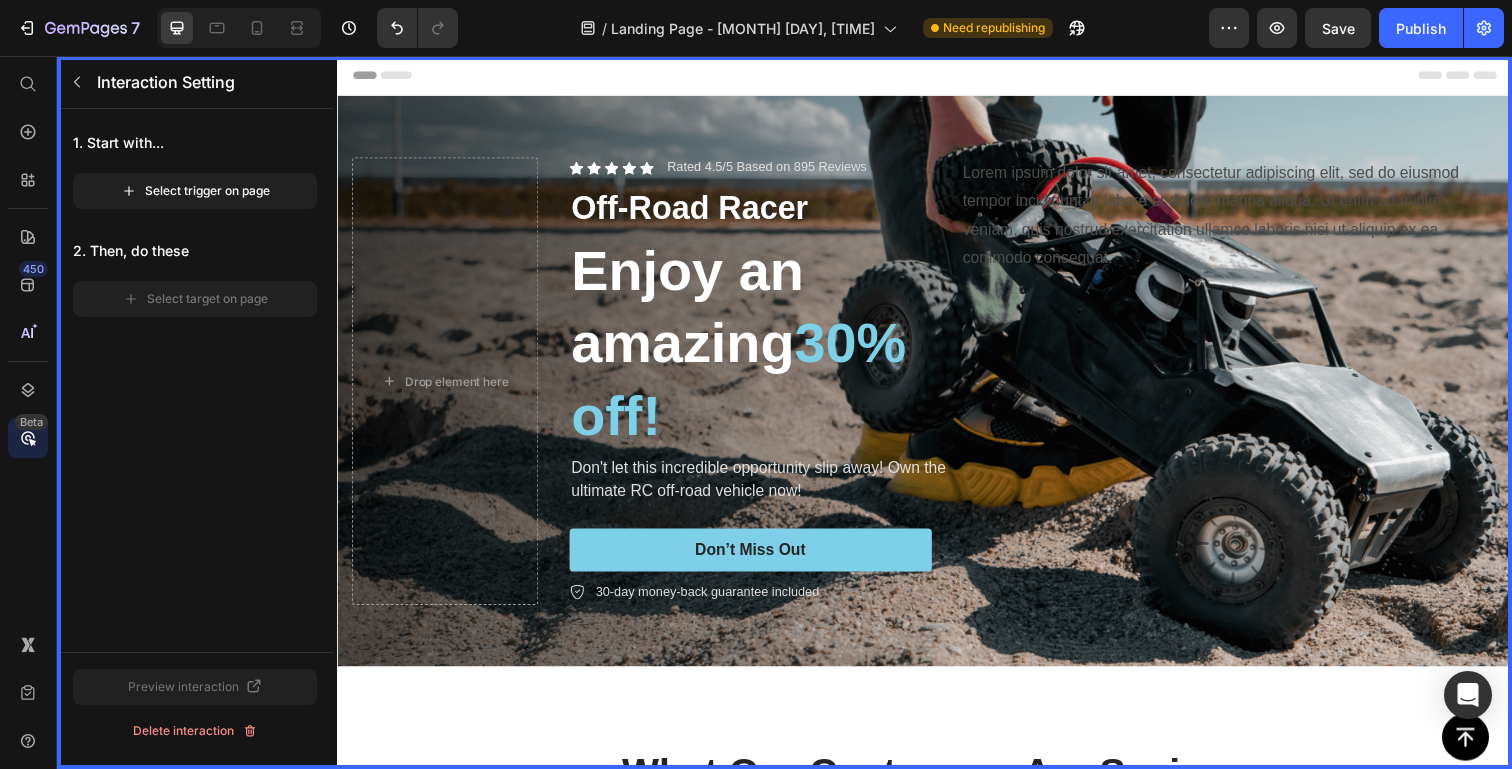 click at bounding box center (937, 420) 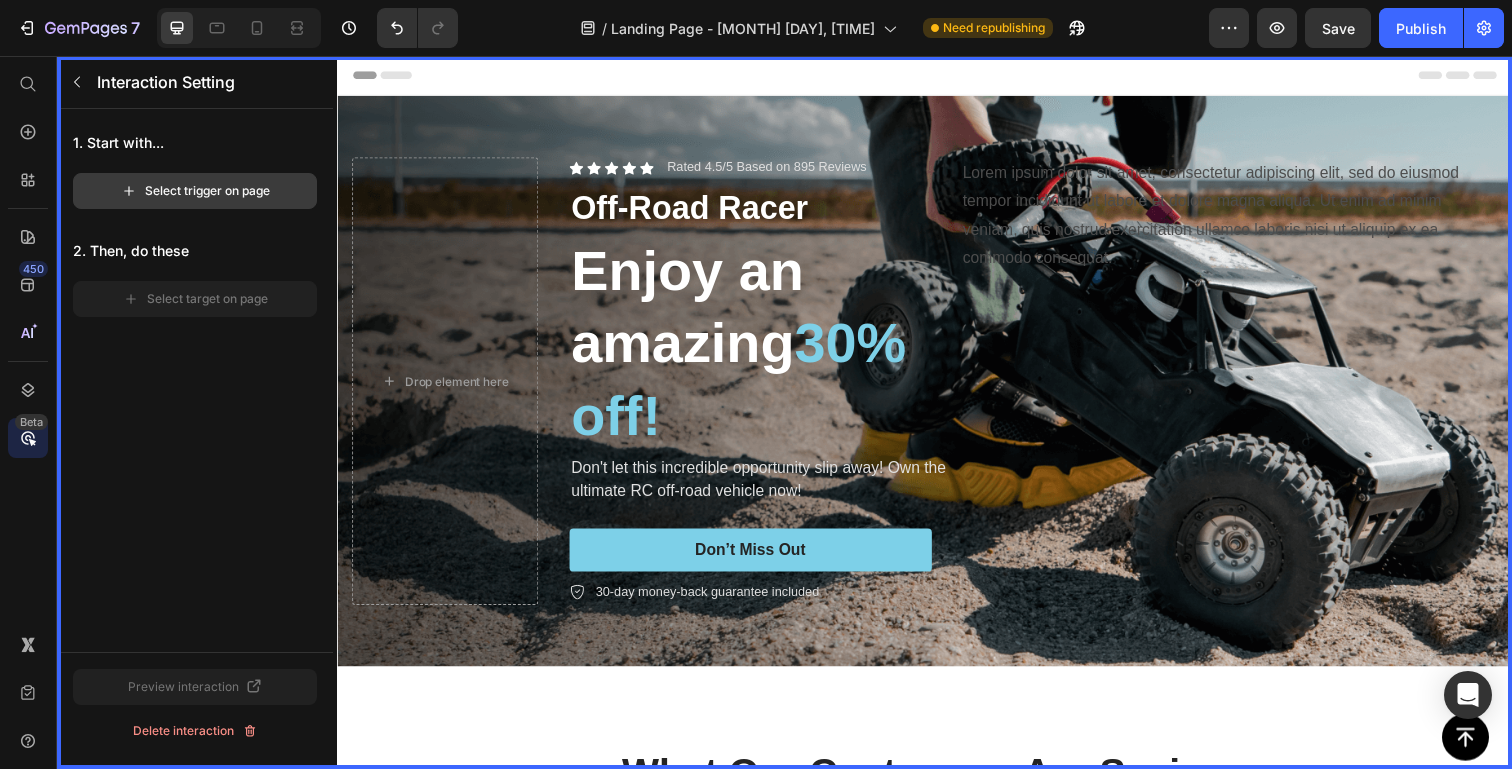 click on "Select trigger on page" at bounding box center [195, 191] 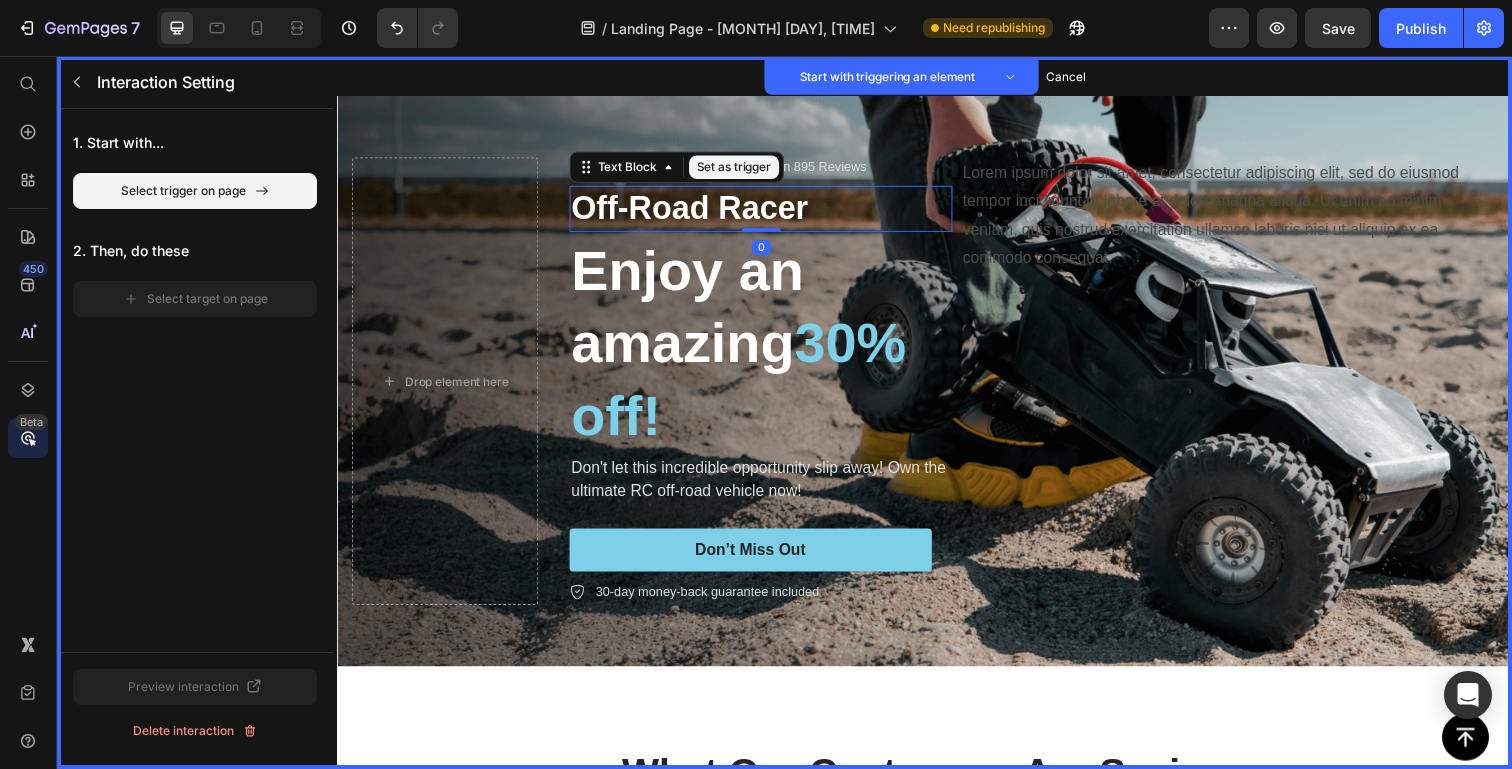click on "Off-Road Racer" at bounding box center (770, 212) 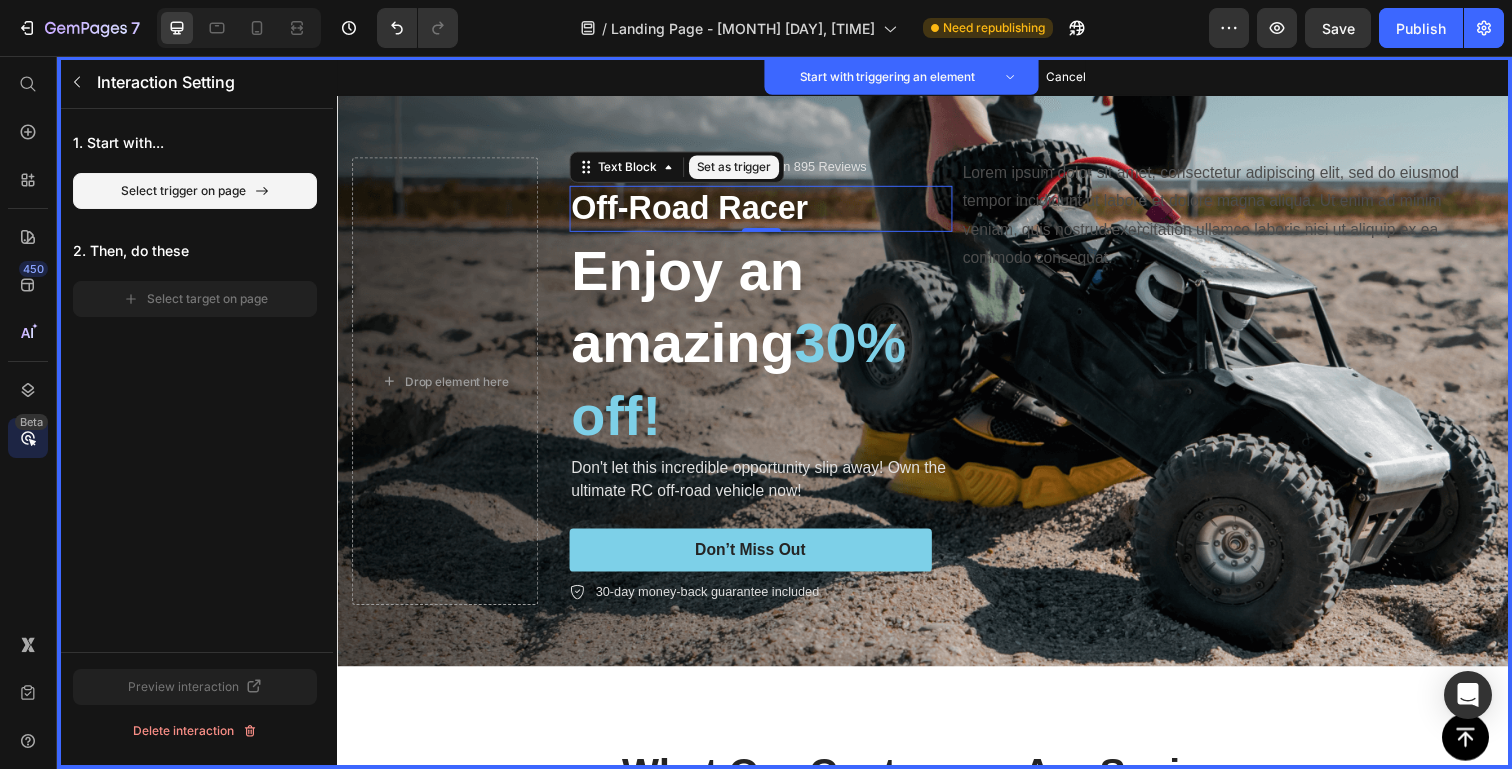 click on "Set as trigger" at bounding box center [742, 170] 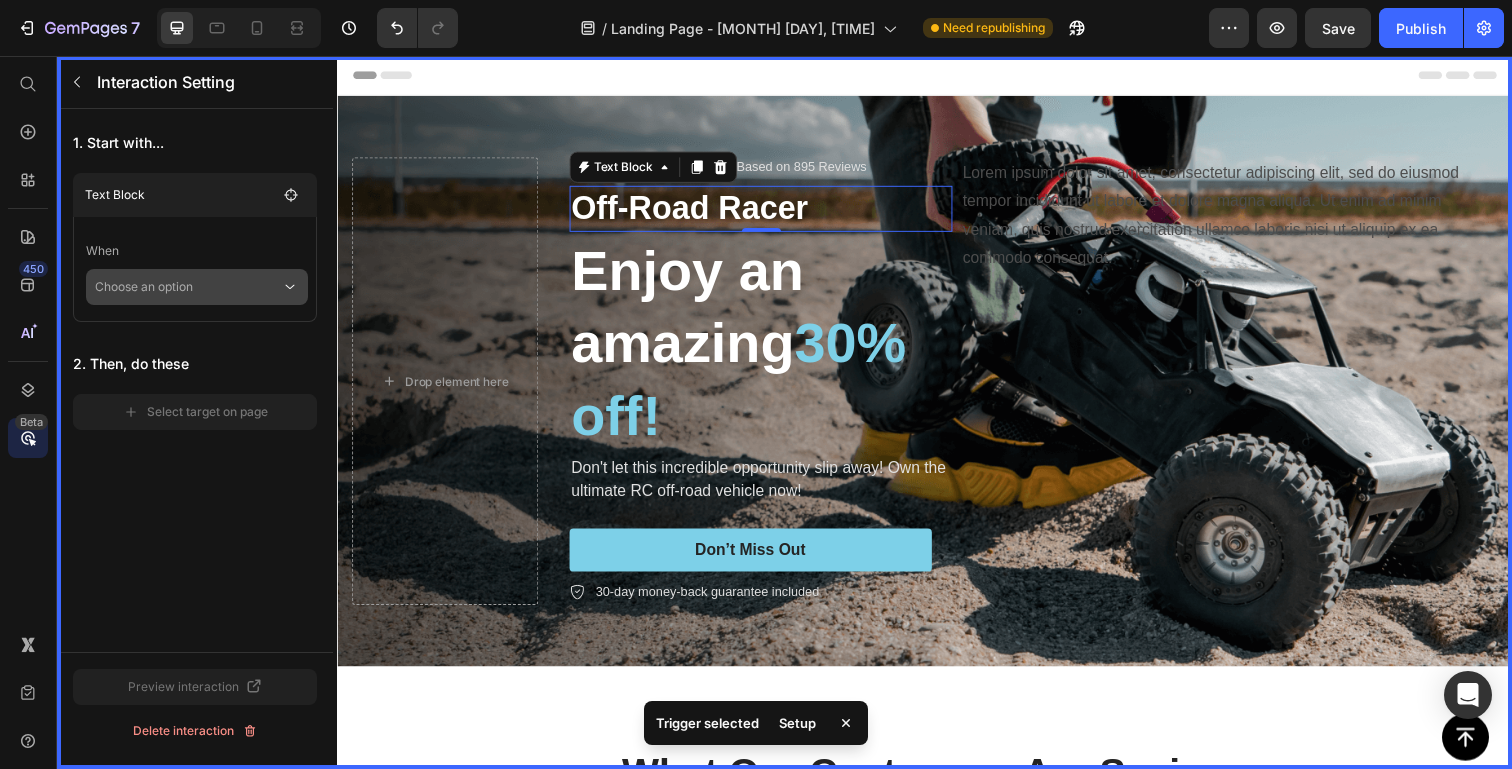 click on "Choose an option" at bounding box center [188, 287] 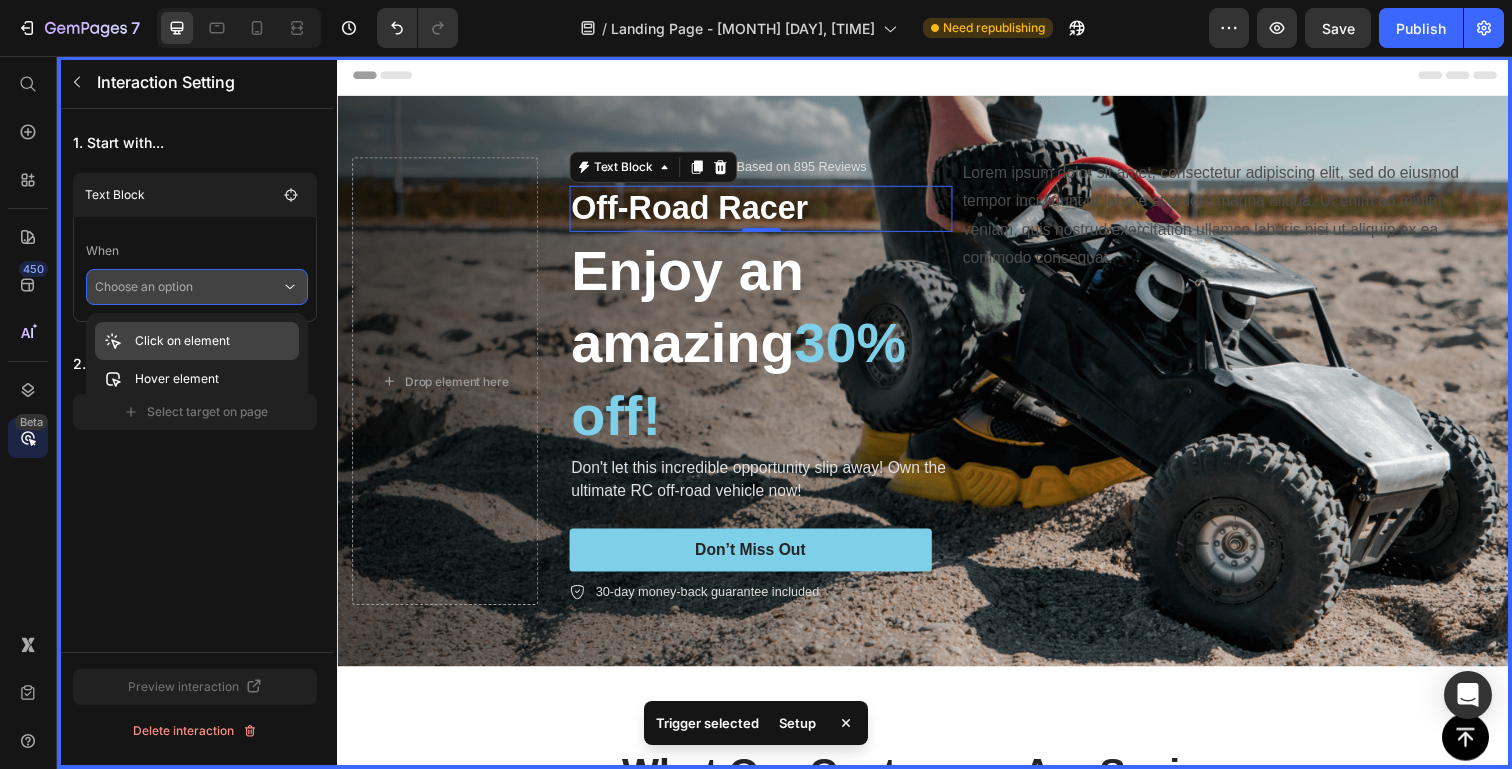 click on "Click on element" at bounding box center (182, 341) 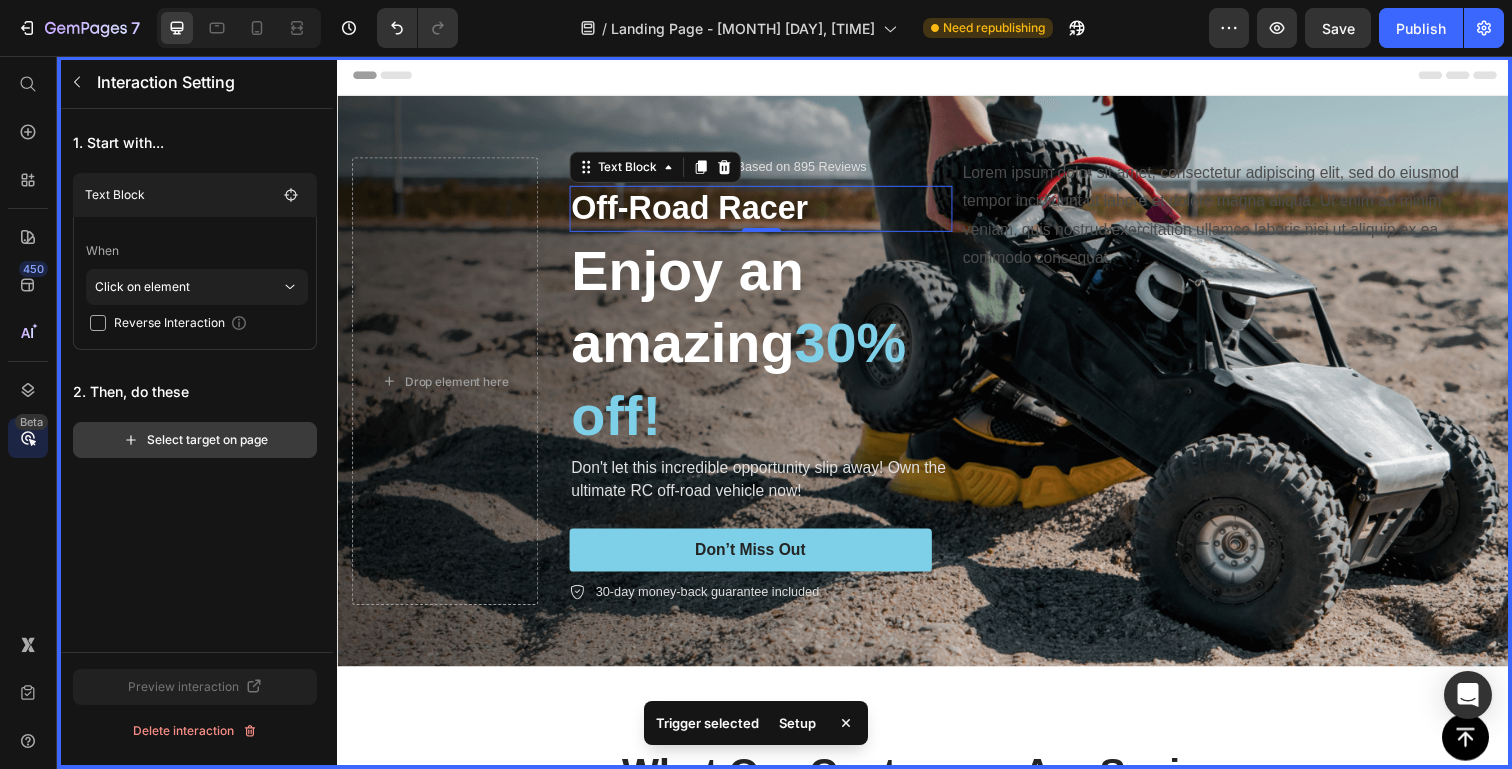 click on "Select target on page" at bounding box center (195, 440) 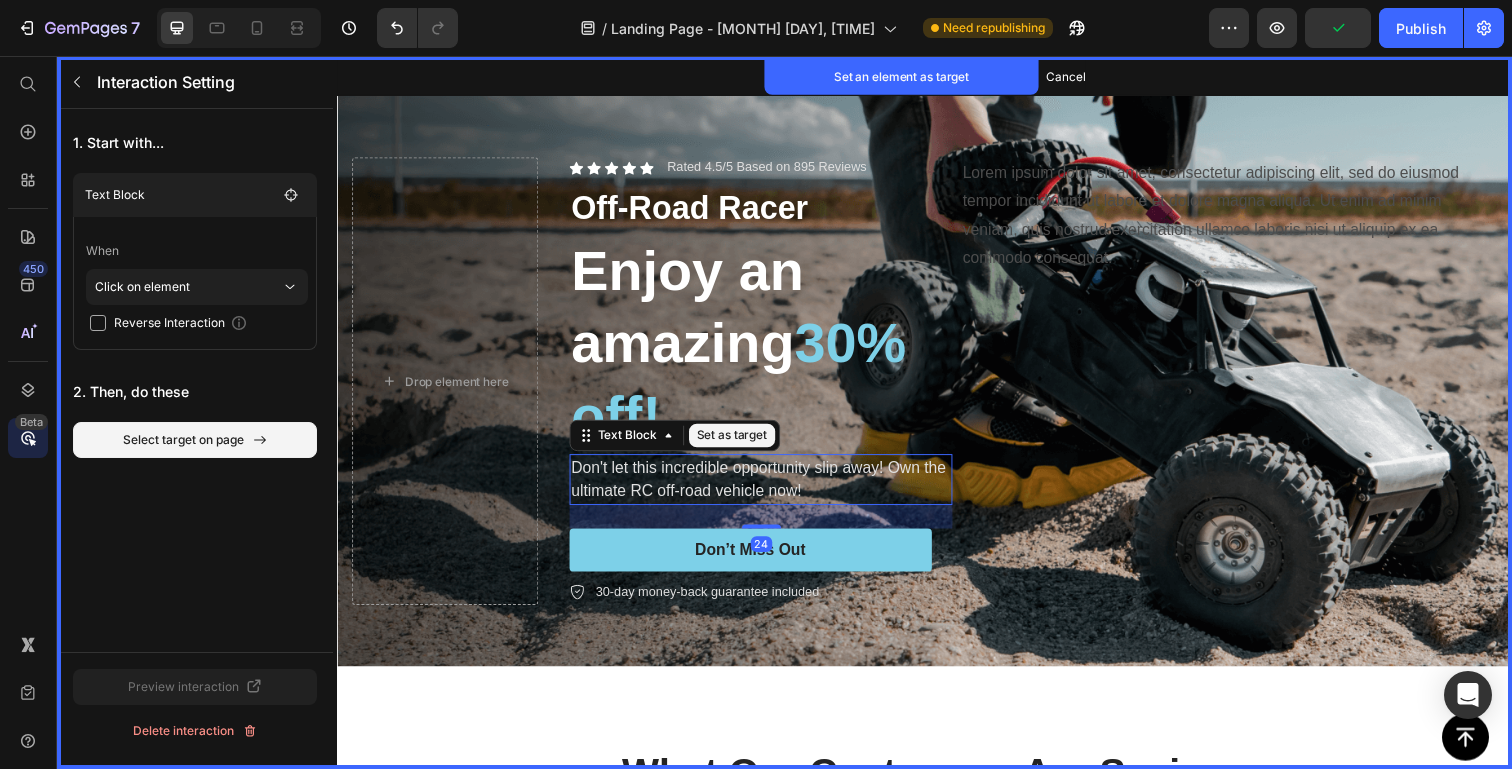click on "Don't let this incredible opportunity slip away! Own the ultimate RC off-road vehicle now!" at bounding box center (770, 489) 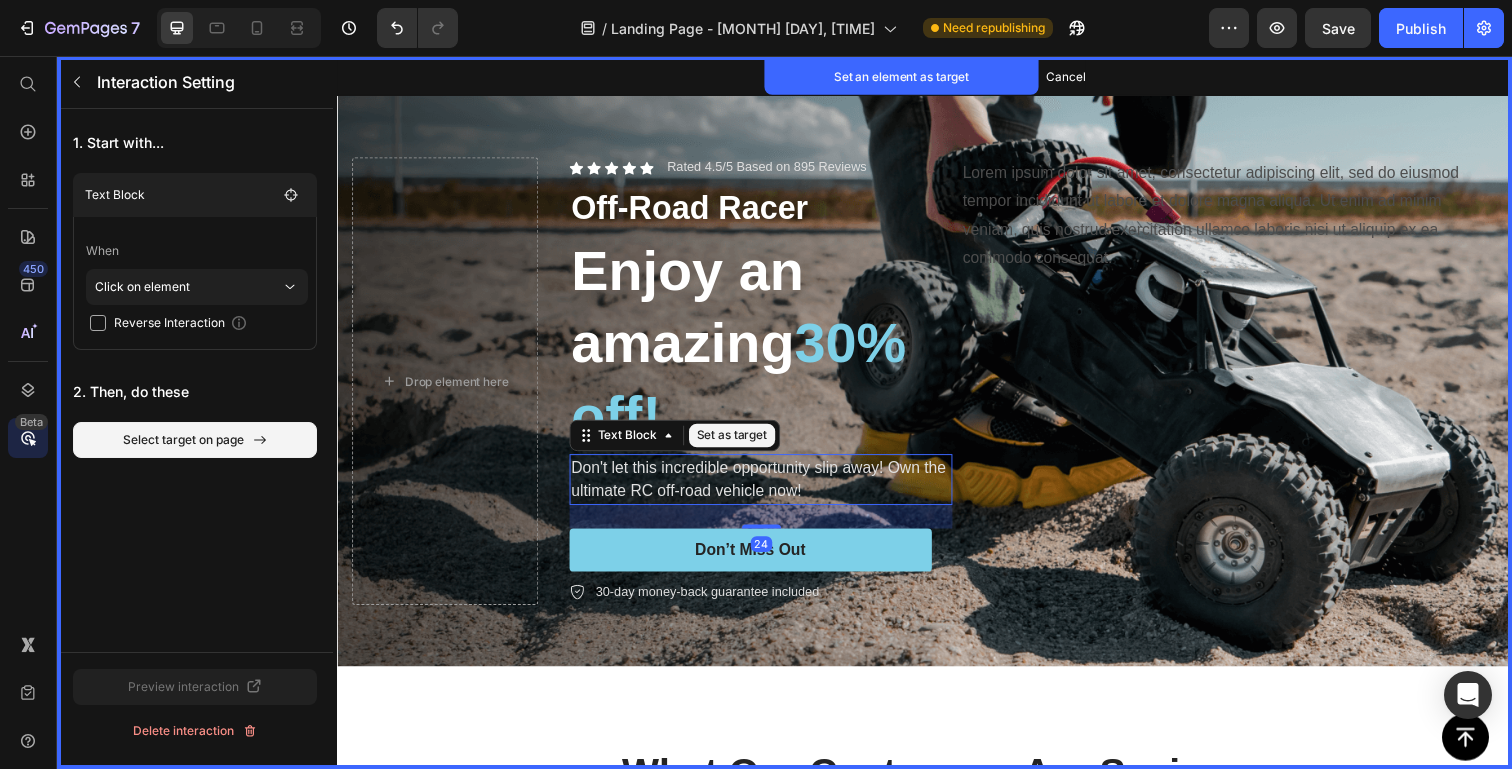 click on "Set as target" at bounding box center (740, 444) 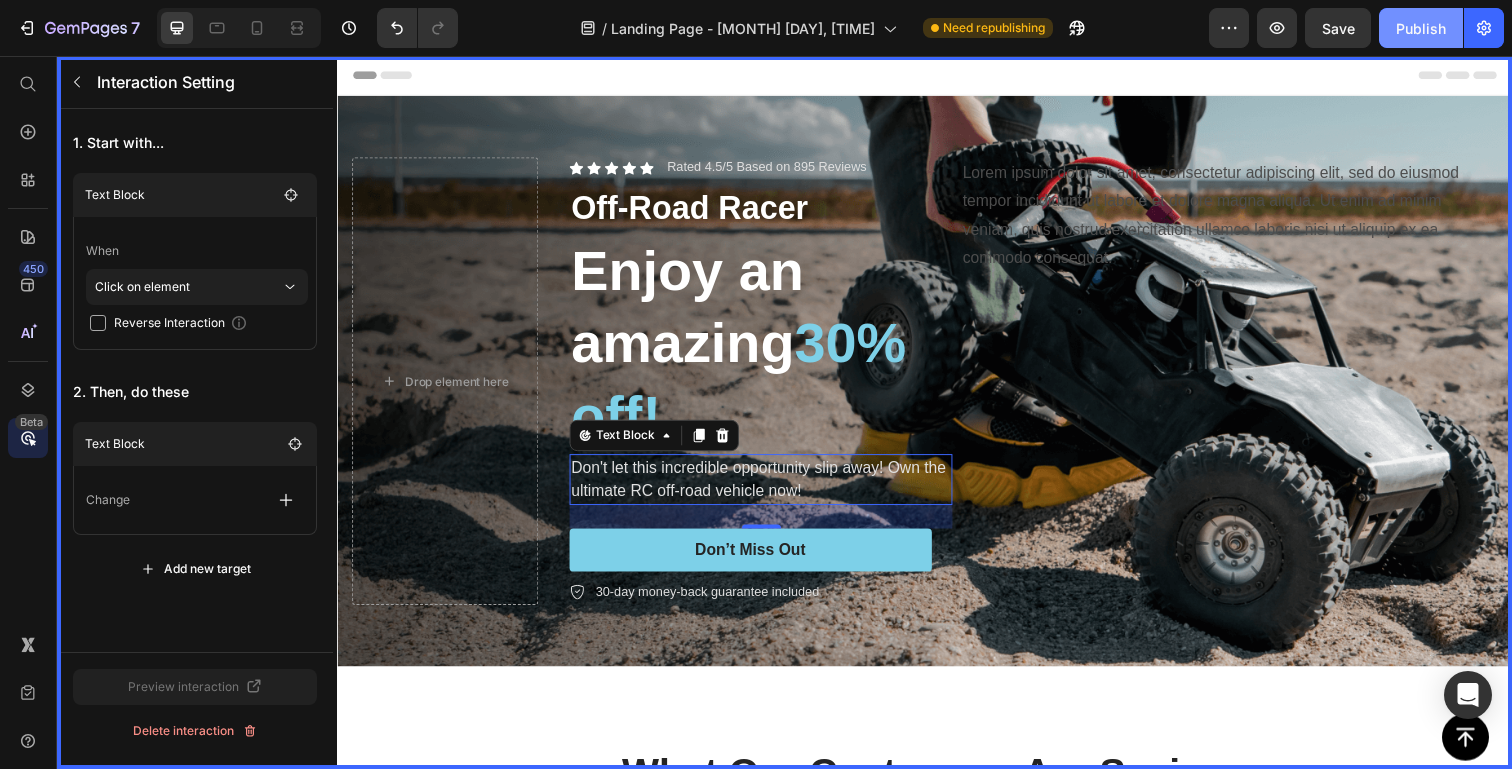 click on "Publish" at bounding box center (1421, 28) 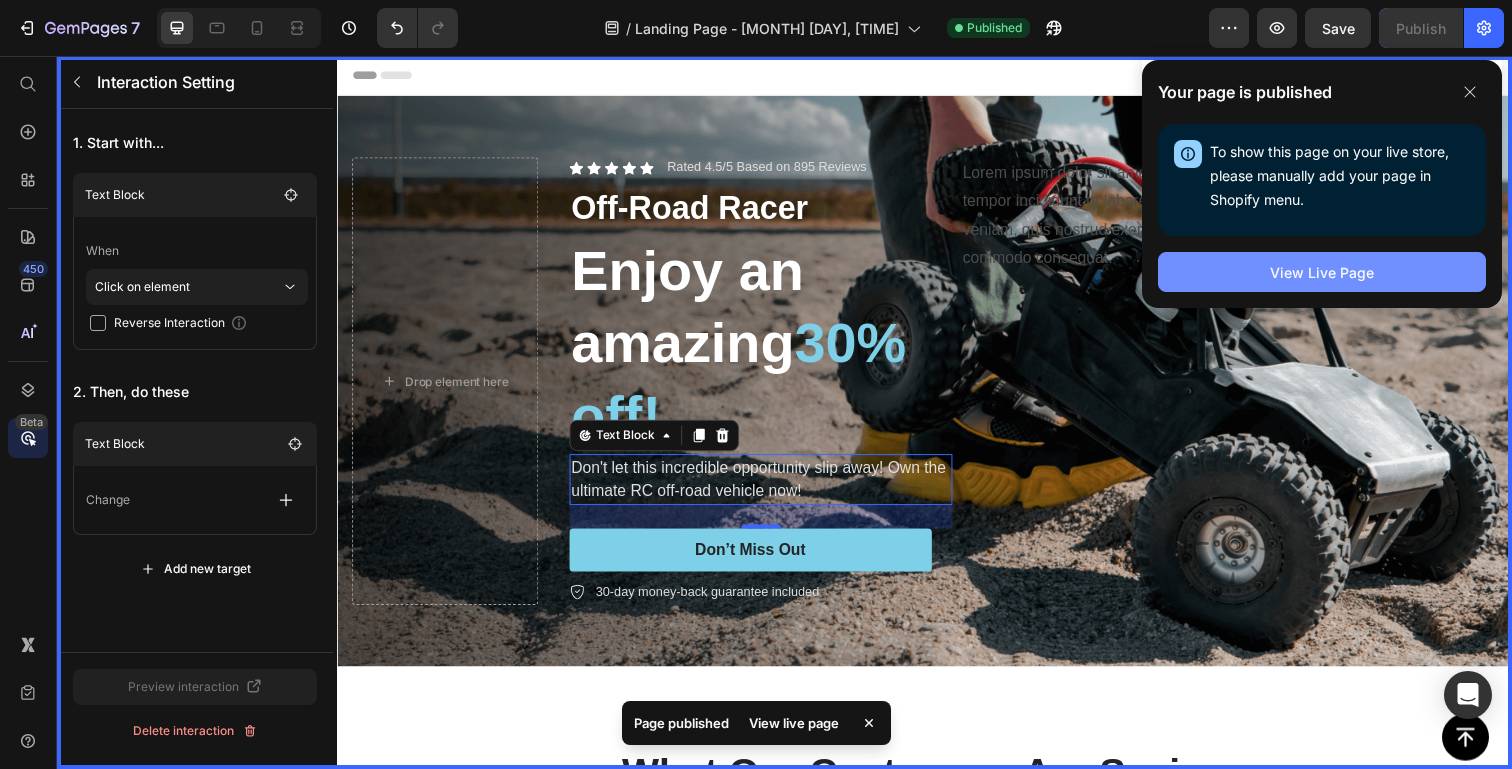 click on "View Live Page" at bounding box center [1322, 272] 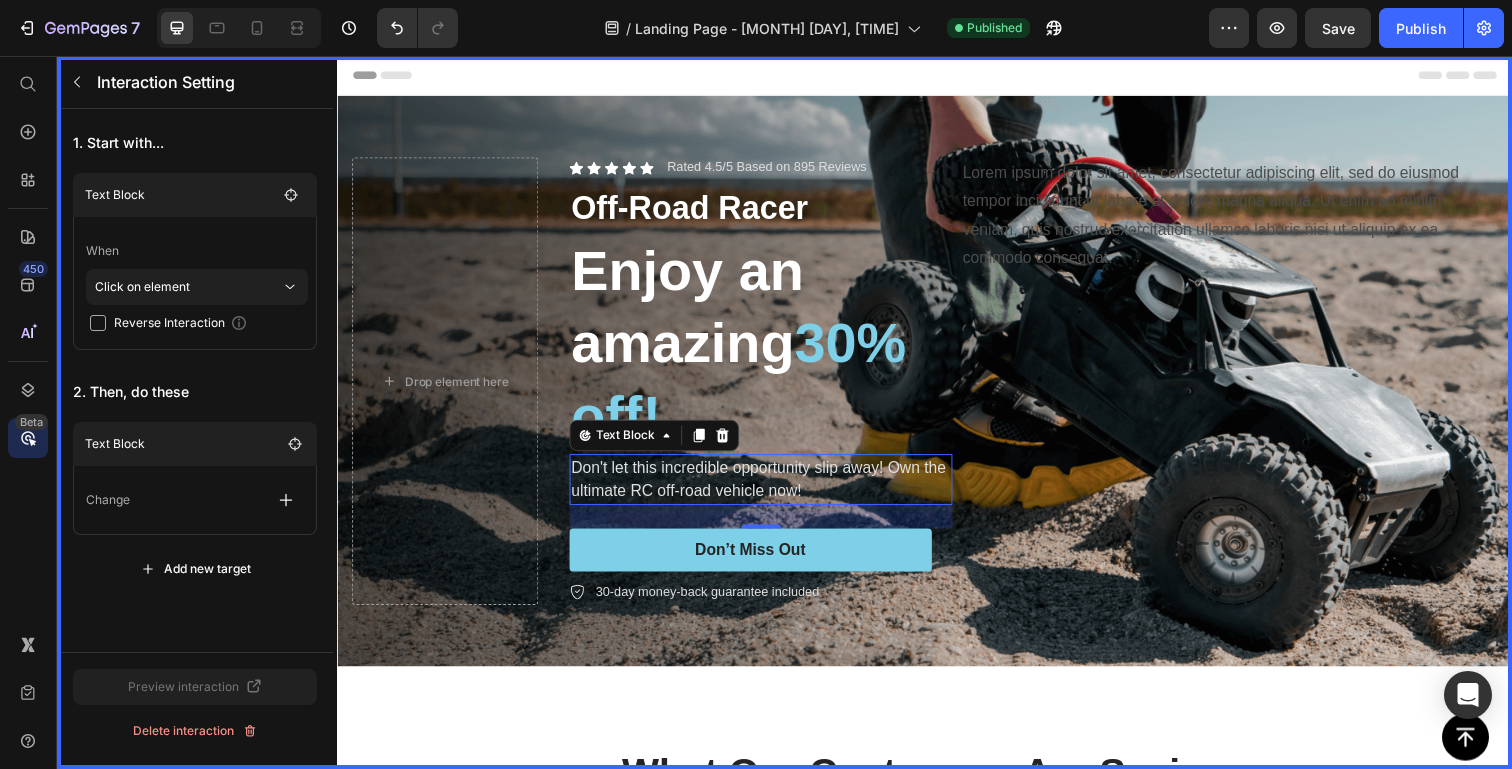 click on "Beta" 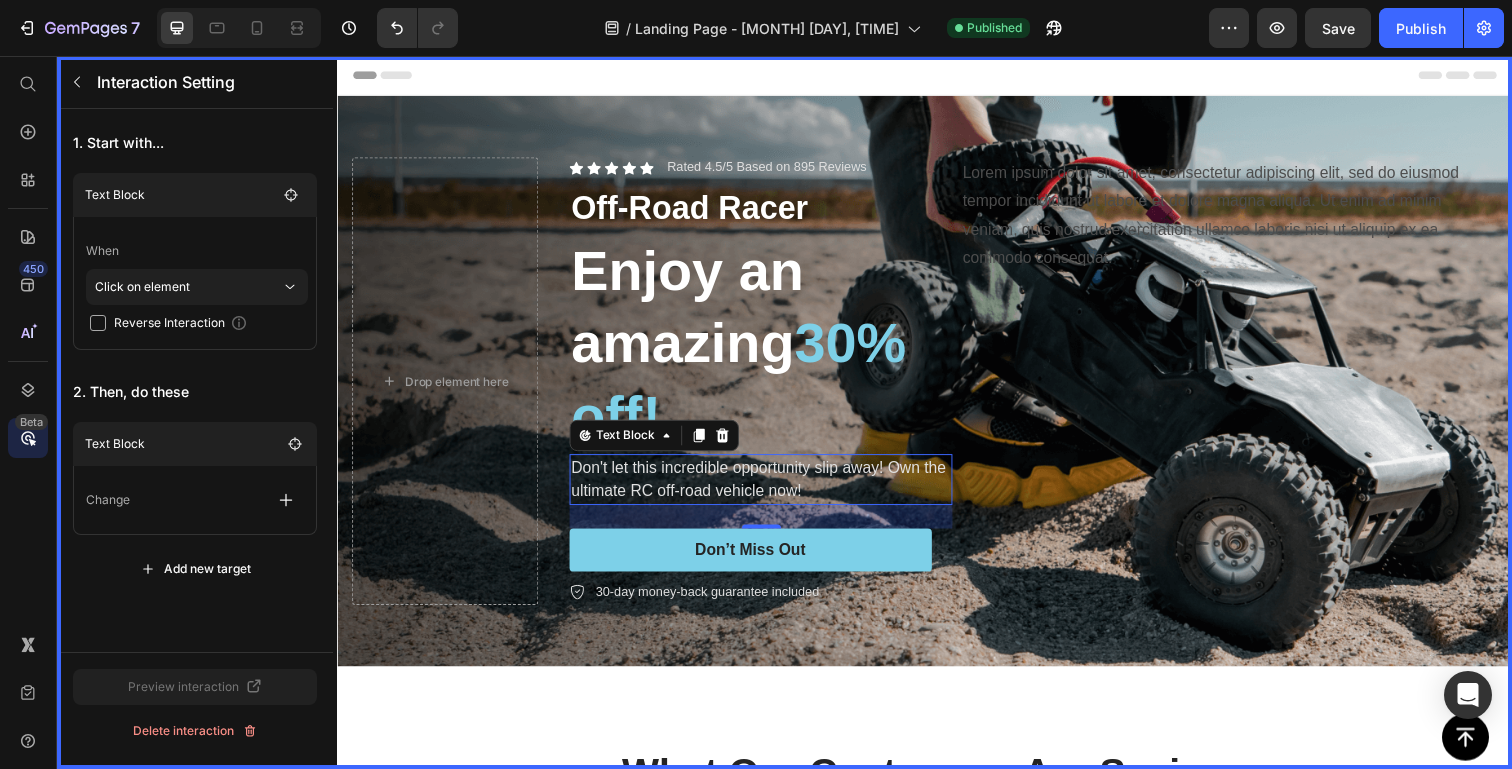 click on "450 Beta" at bounding box center (28, 412) 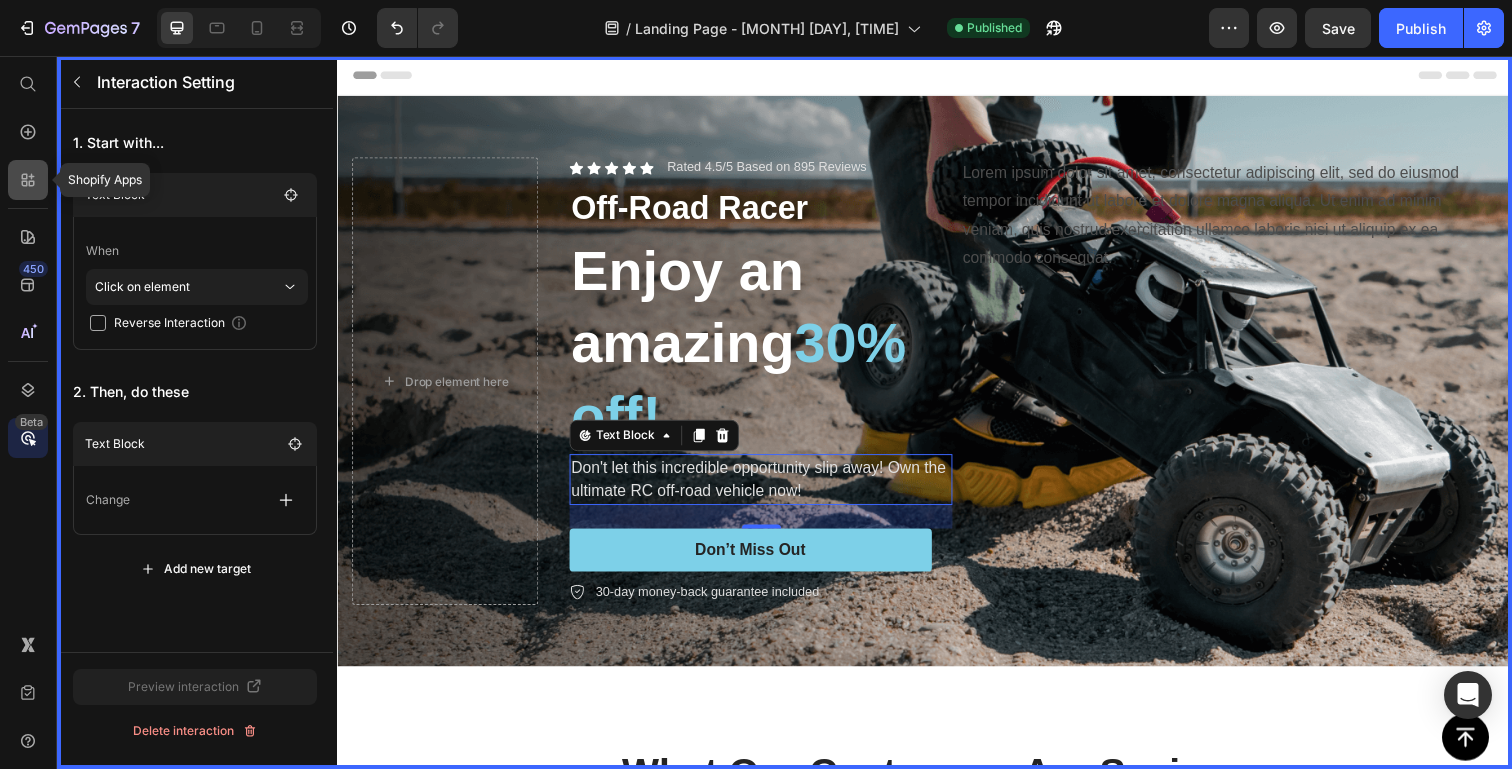click 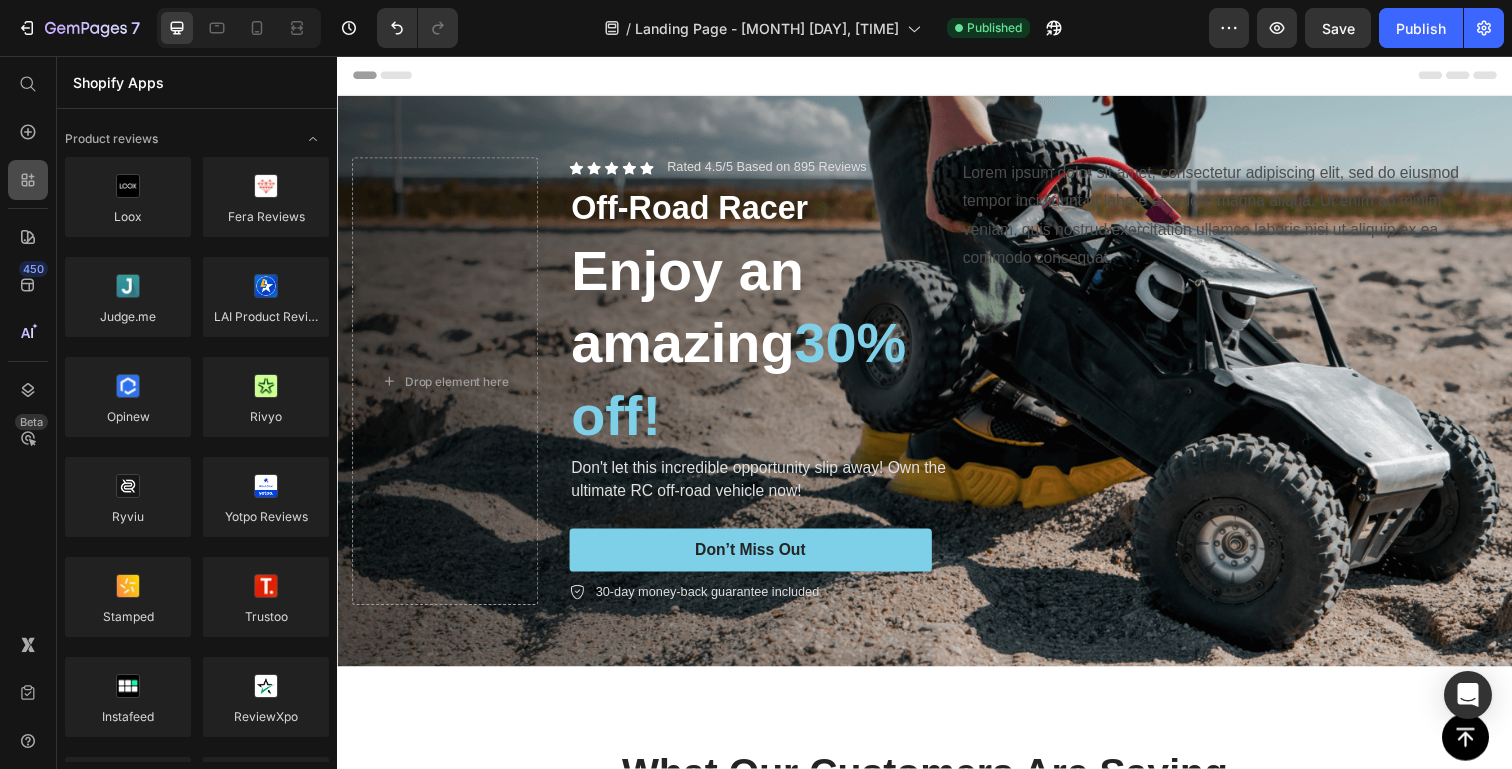 scroll, scrollTop: 5575, scrollLeft: 0, axis: vertical 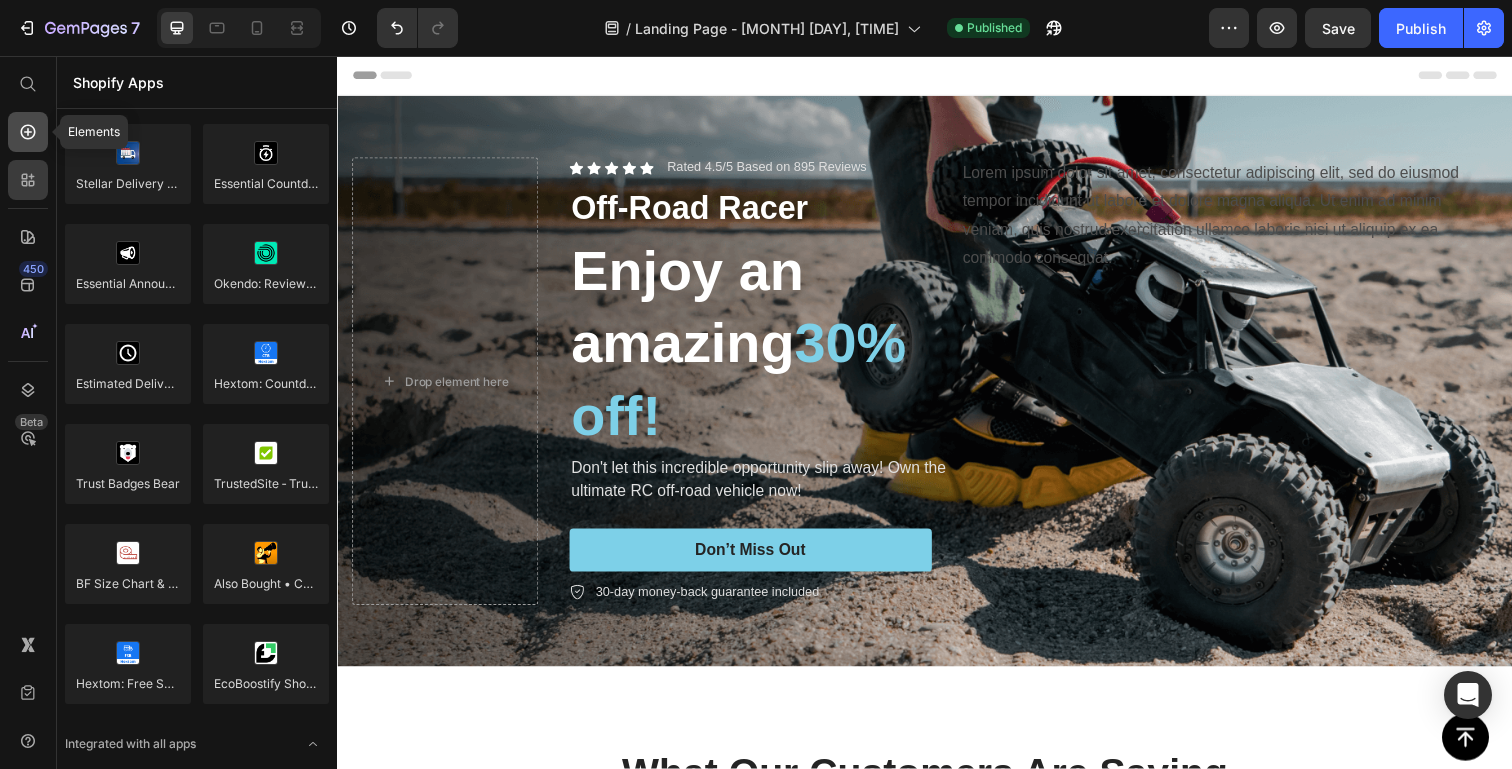 click 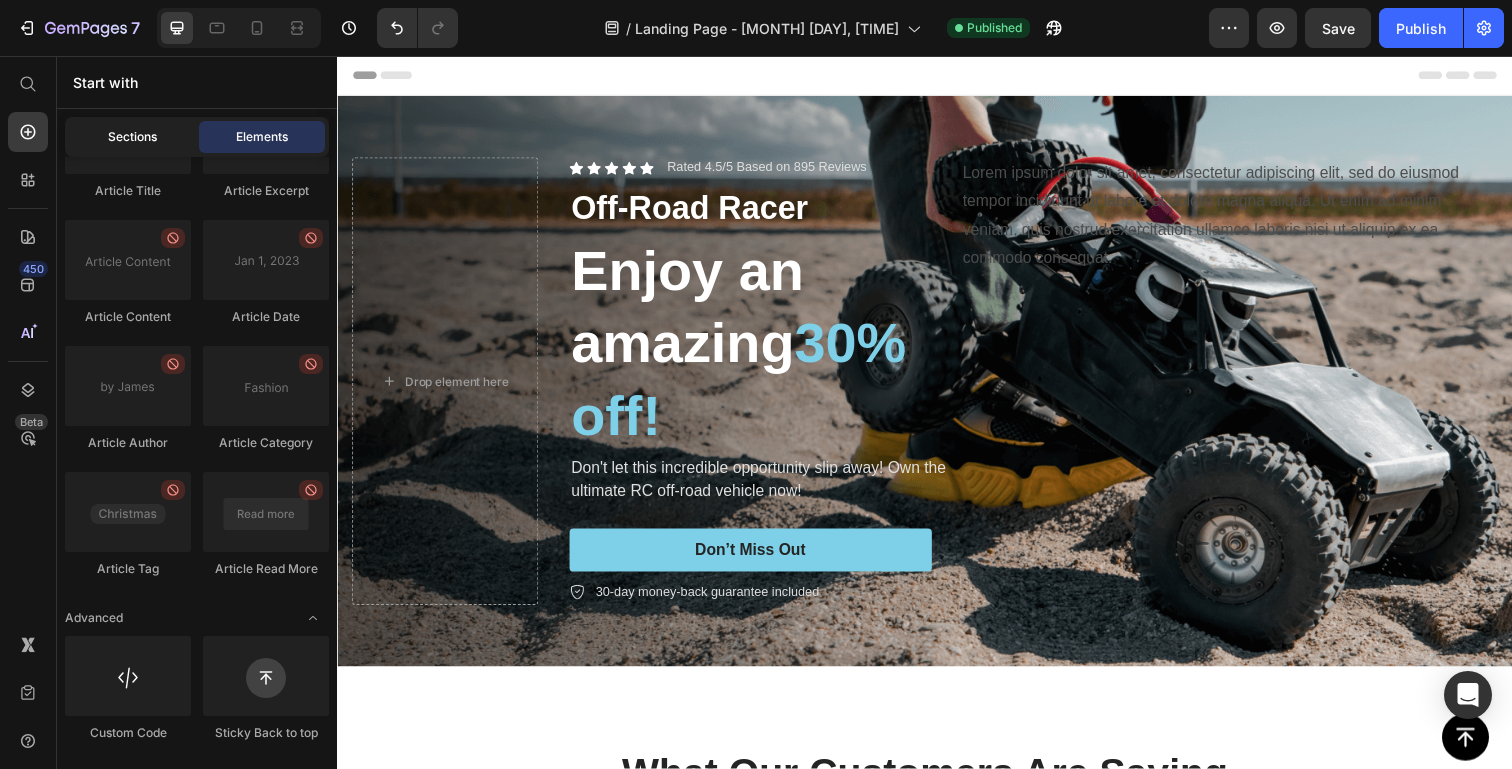 click on "Sections" 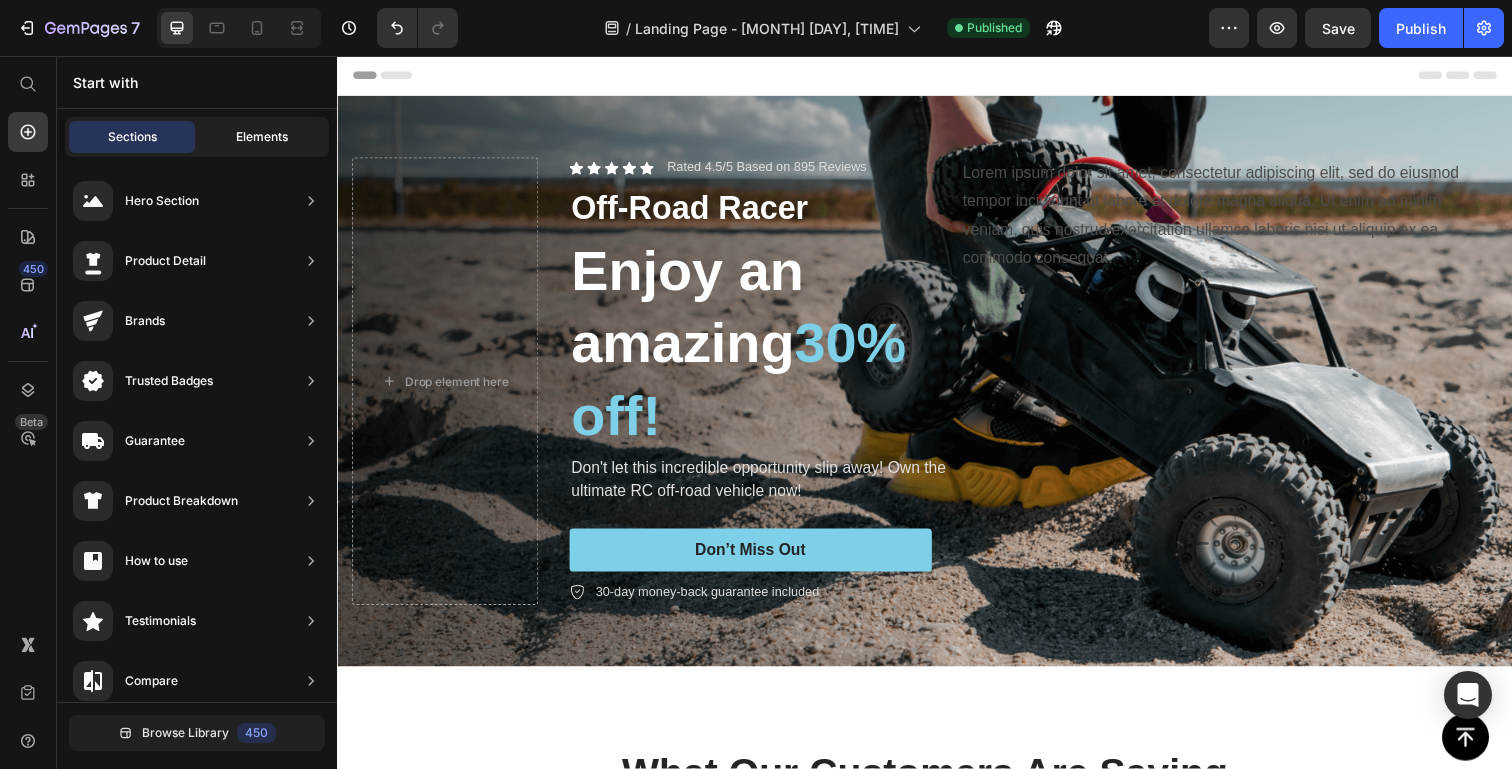 click on "Elements" at bounding box center [262, 137] 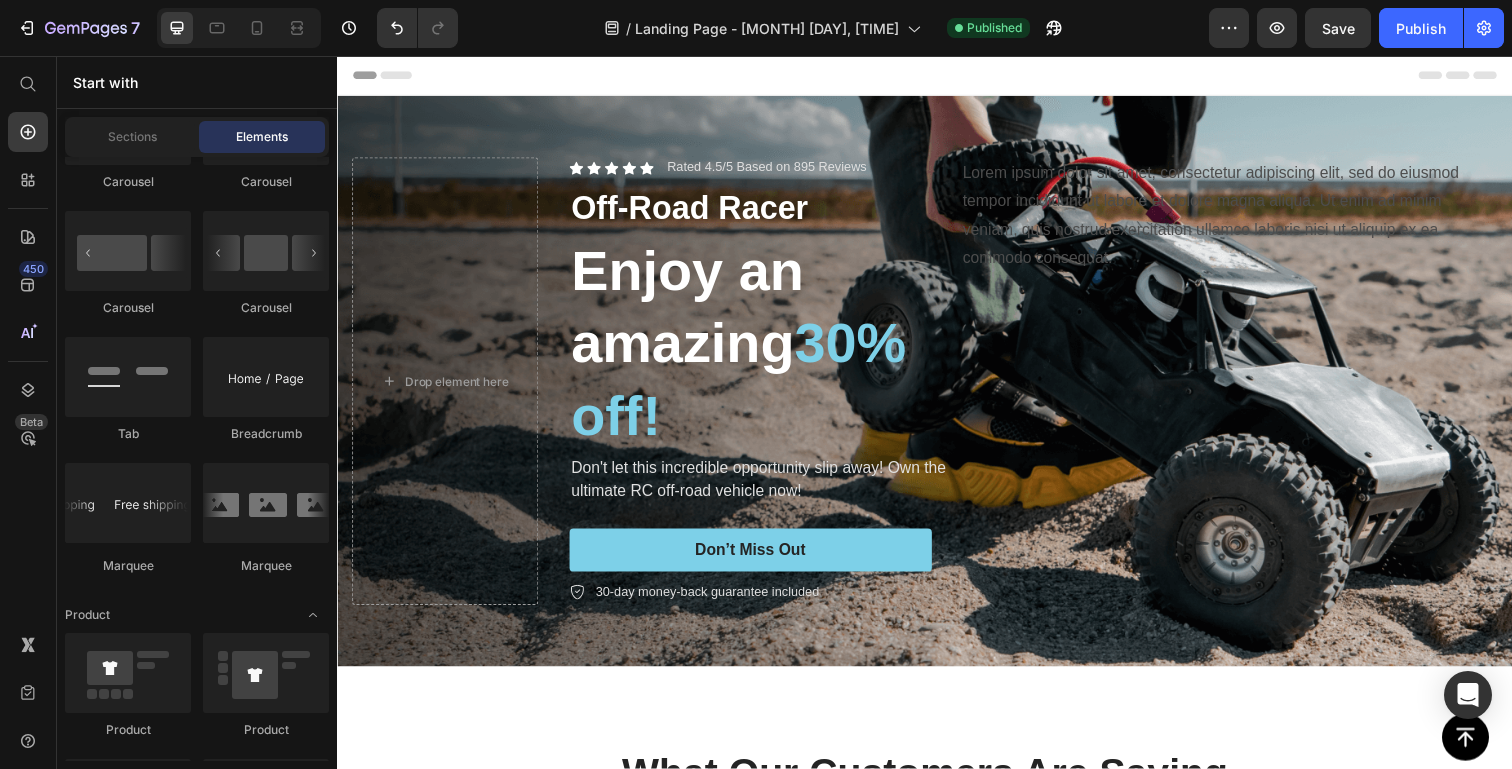 scroll, scrollTop: 1986, scrollLeft: 0, axis: vertical 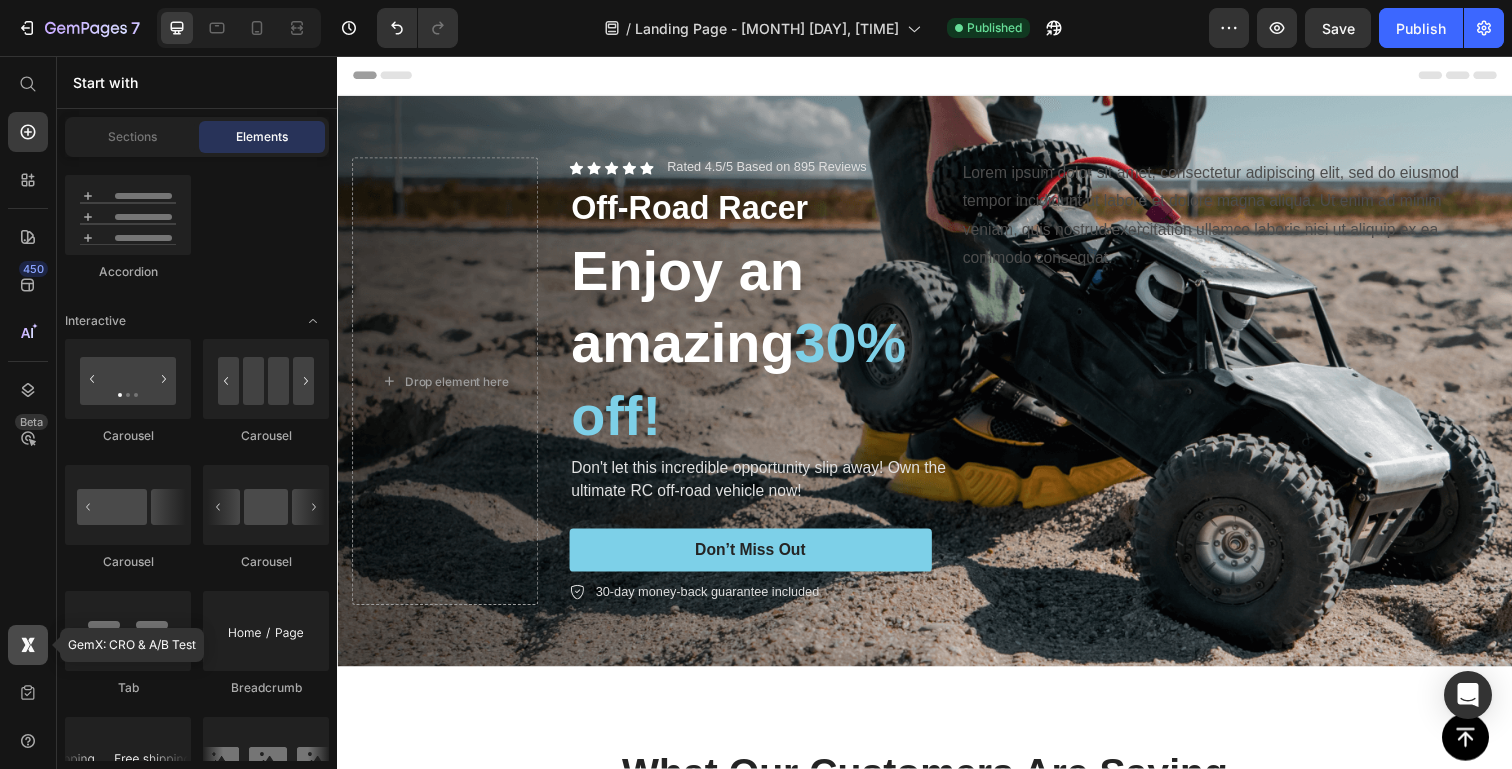 click 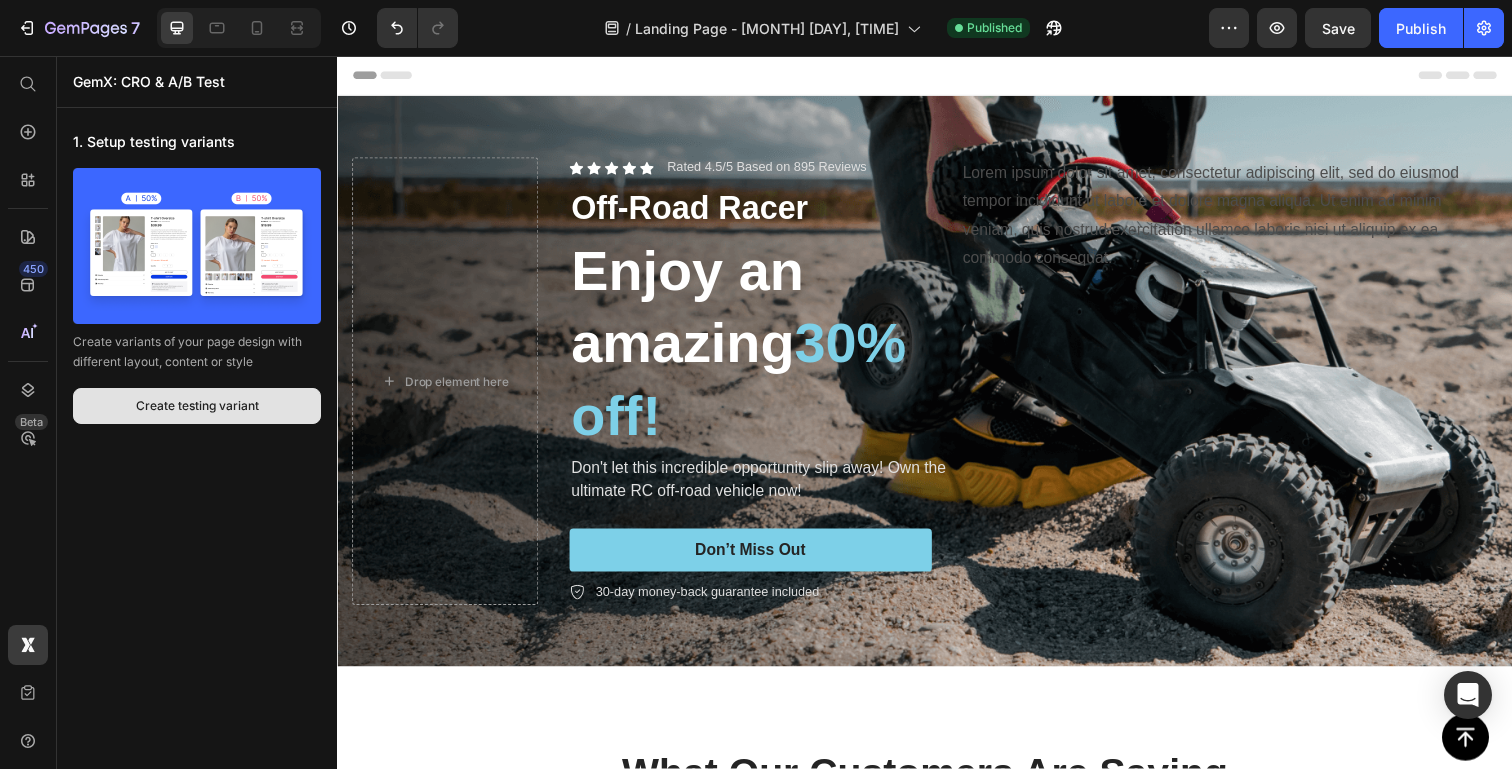 click on "Create testing variant" at bounding box center (197, 406) 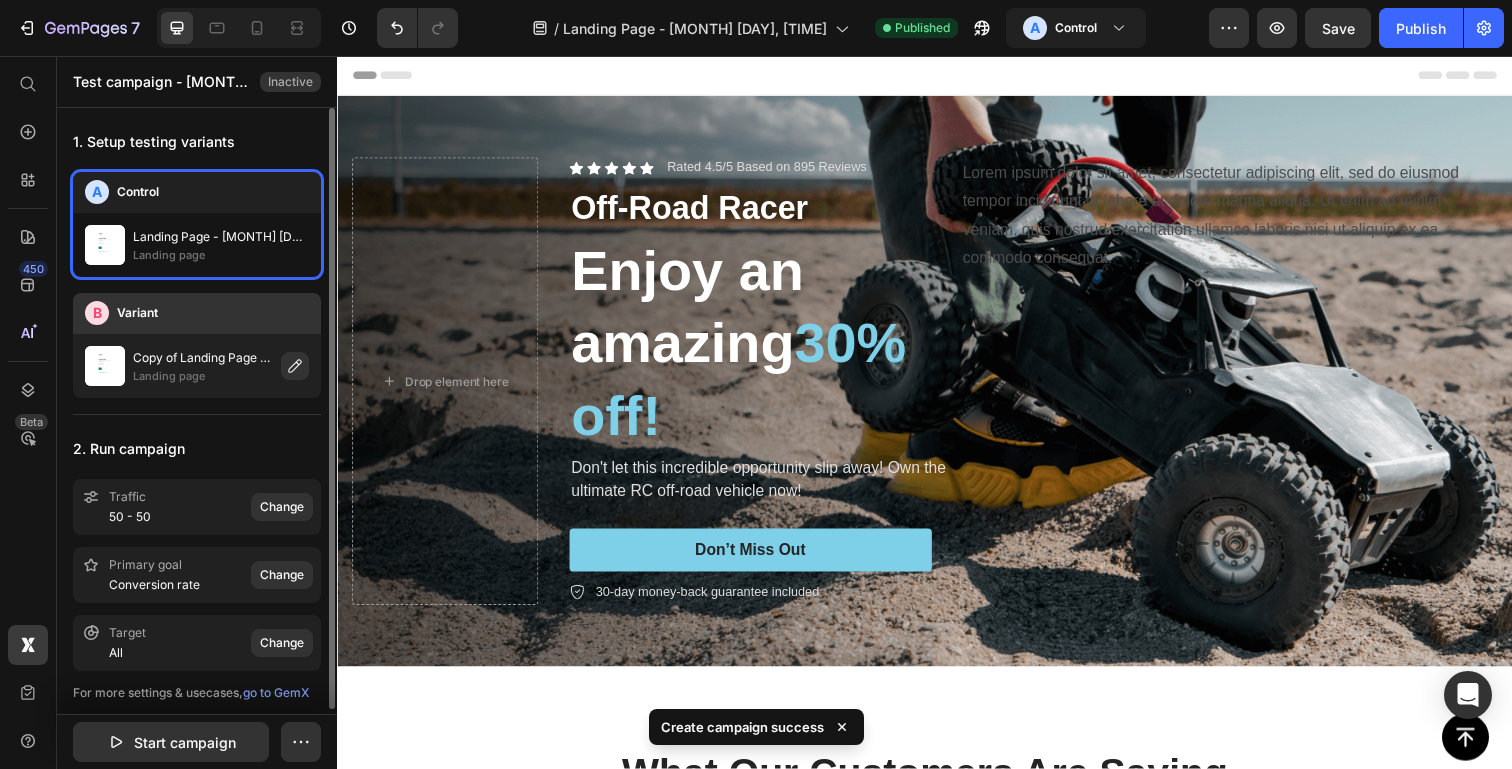 click on "B Variant" at bounding box center (197, 313) 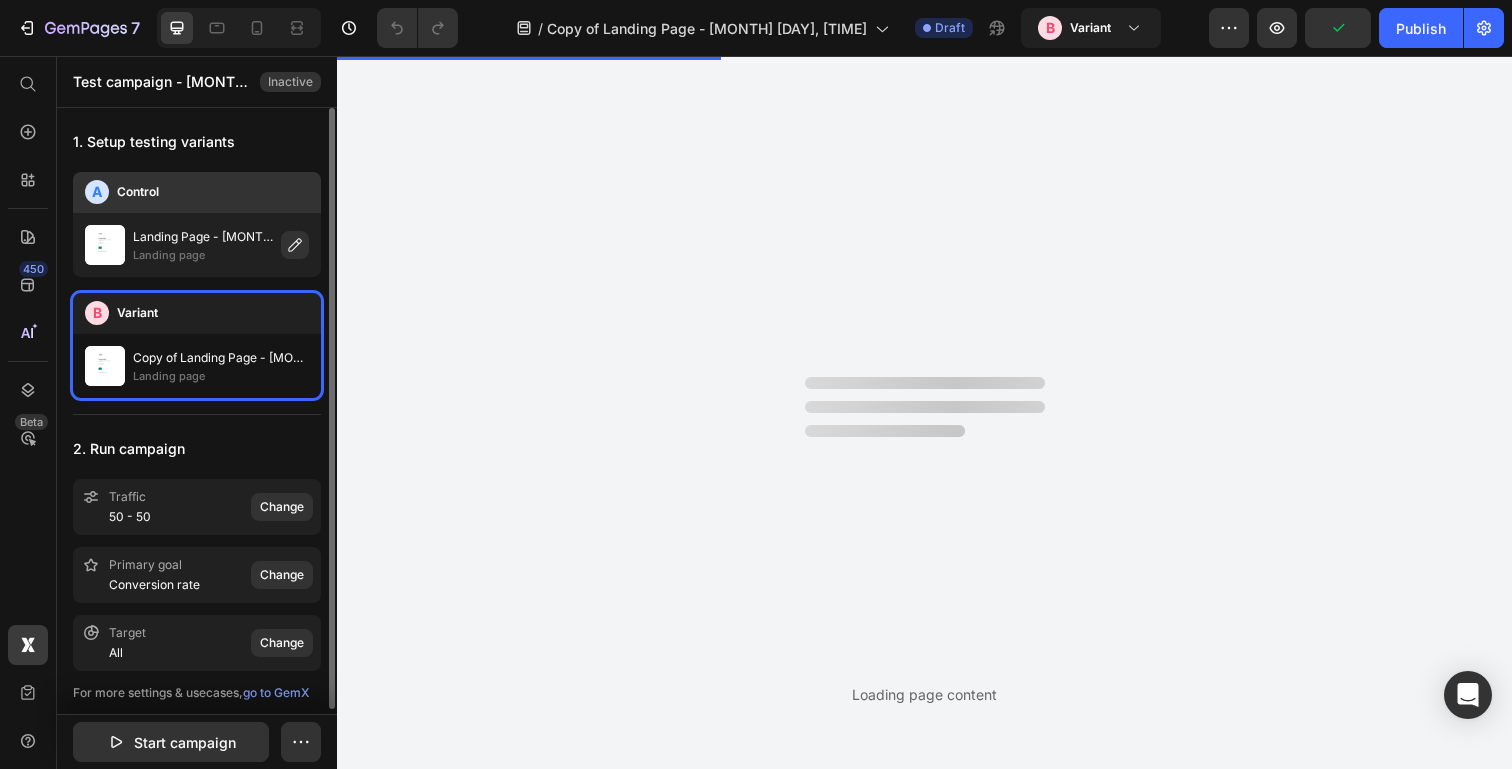 scroll, scrollTop: 0, scrollLeft: 0, axis: both 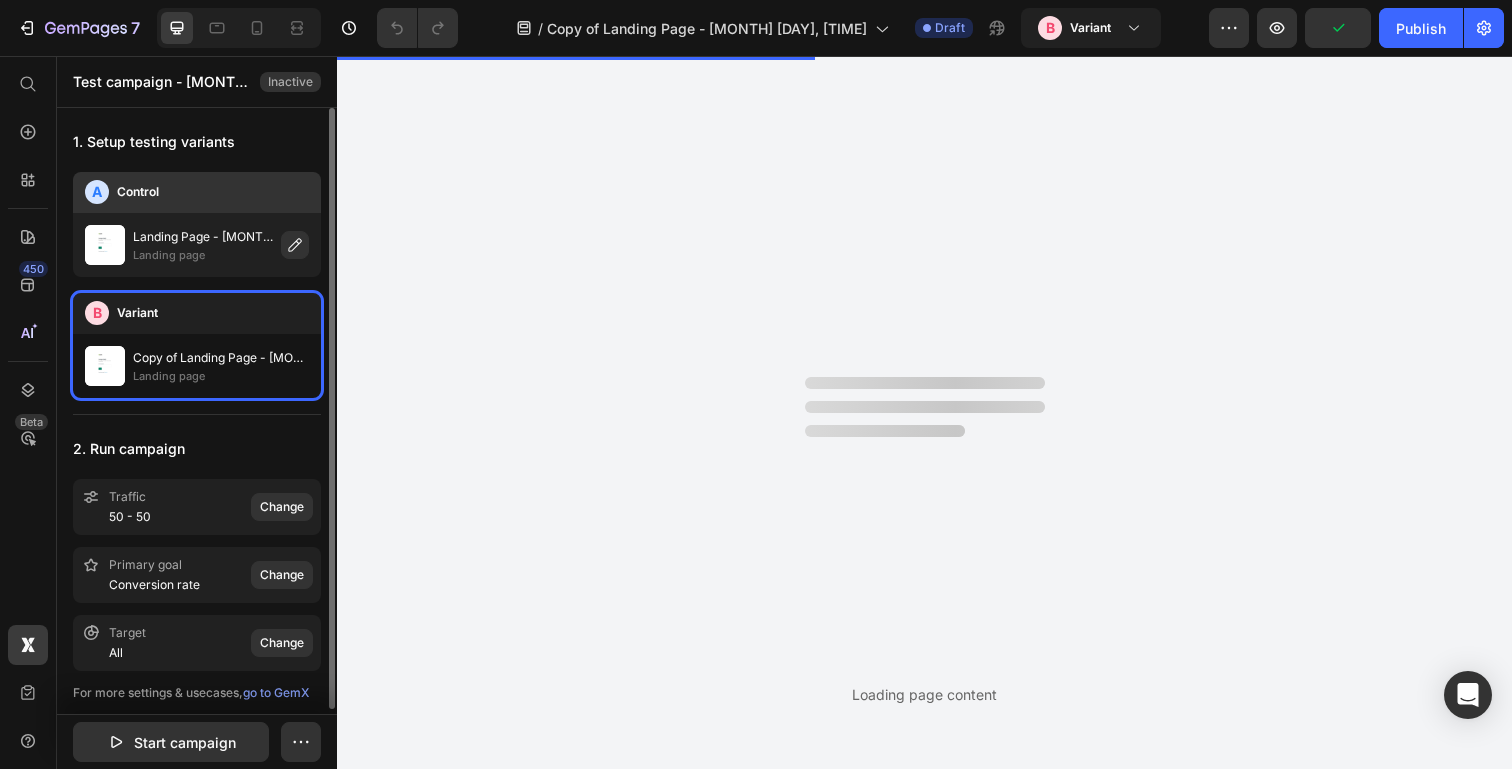 click on "Landing page" 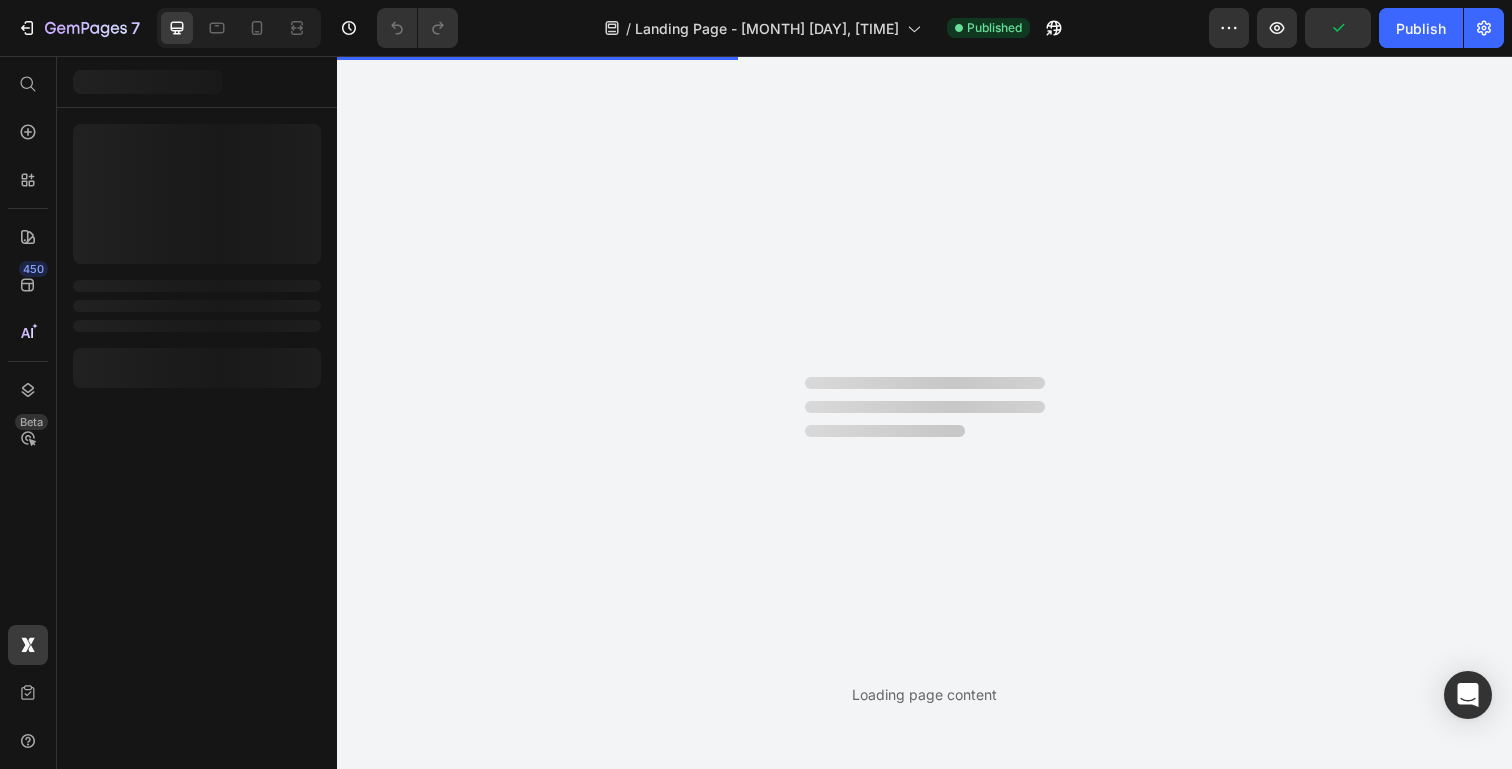 scroll, scrollTop: 0, scrollLeft: 0, axis: both 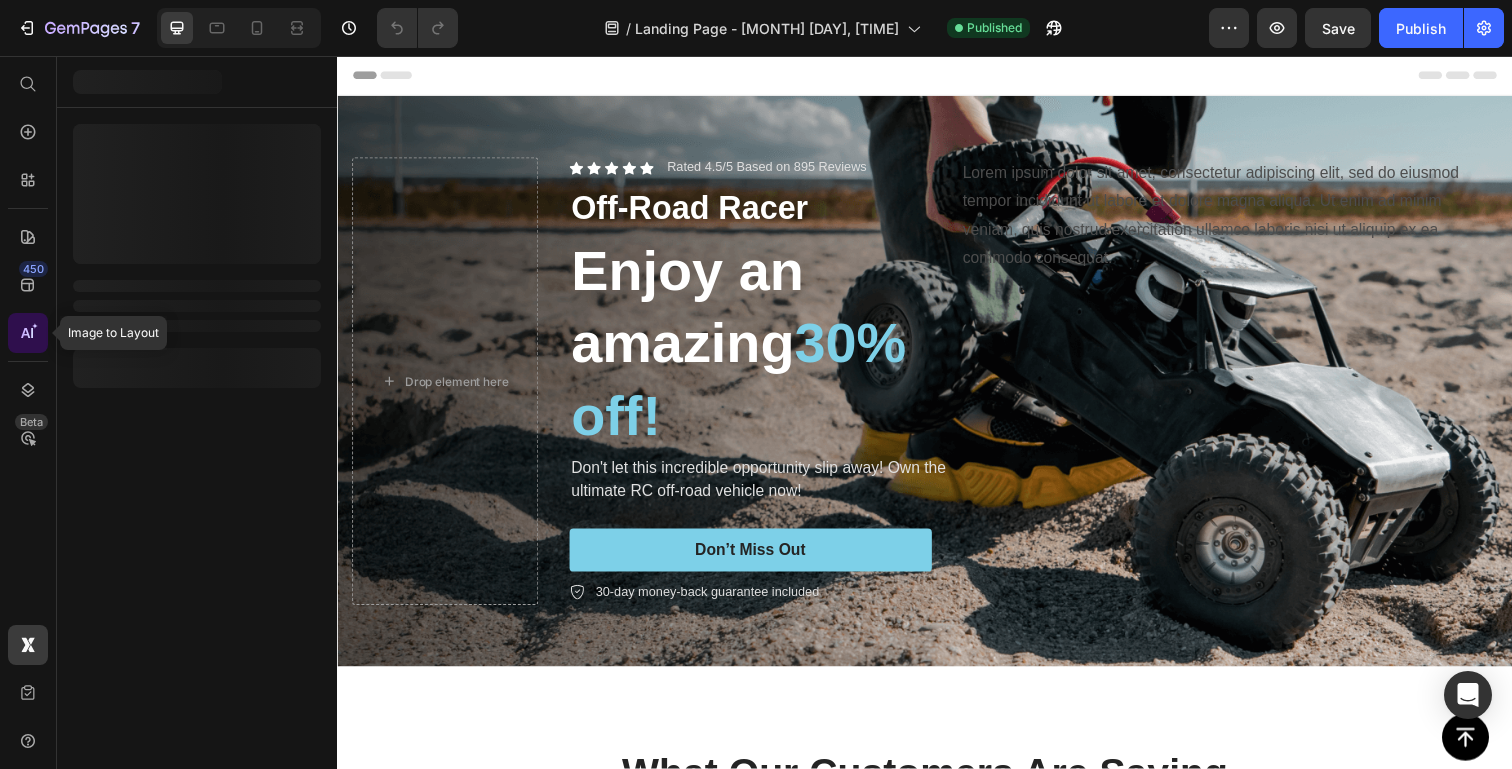 click 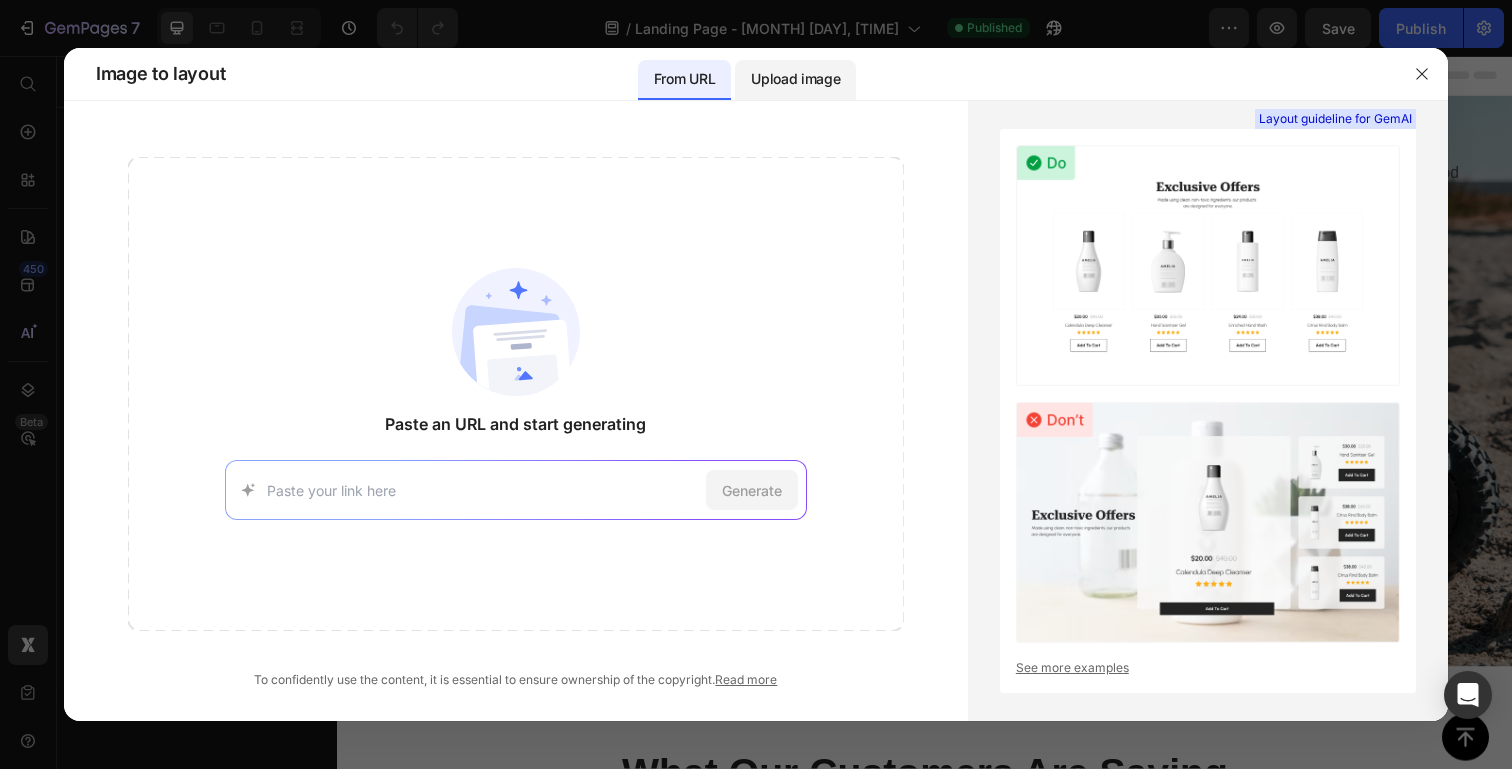 click on "Upload image" at bounding box center [795, 79] 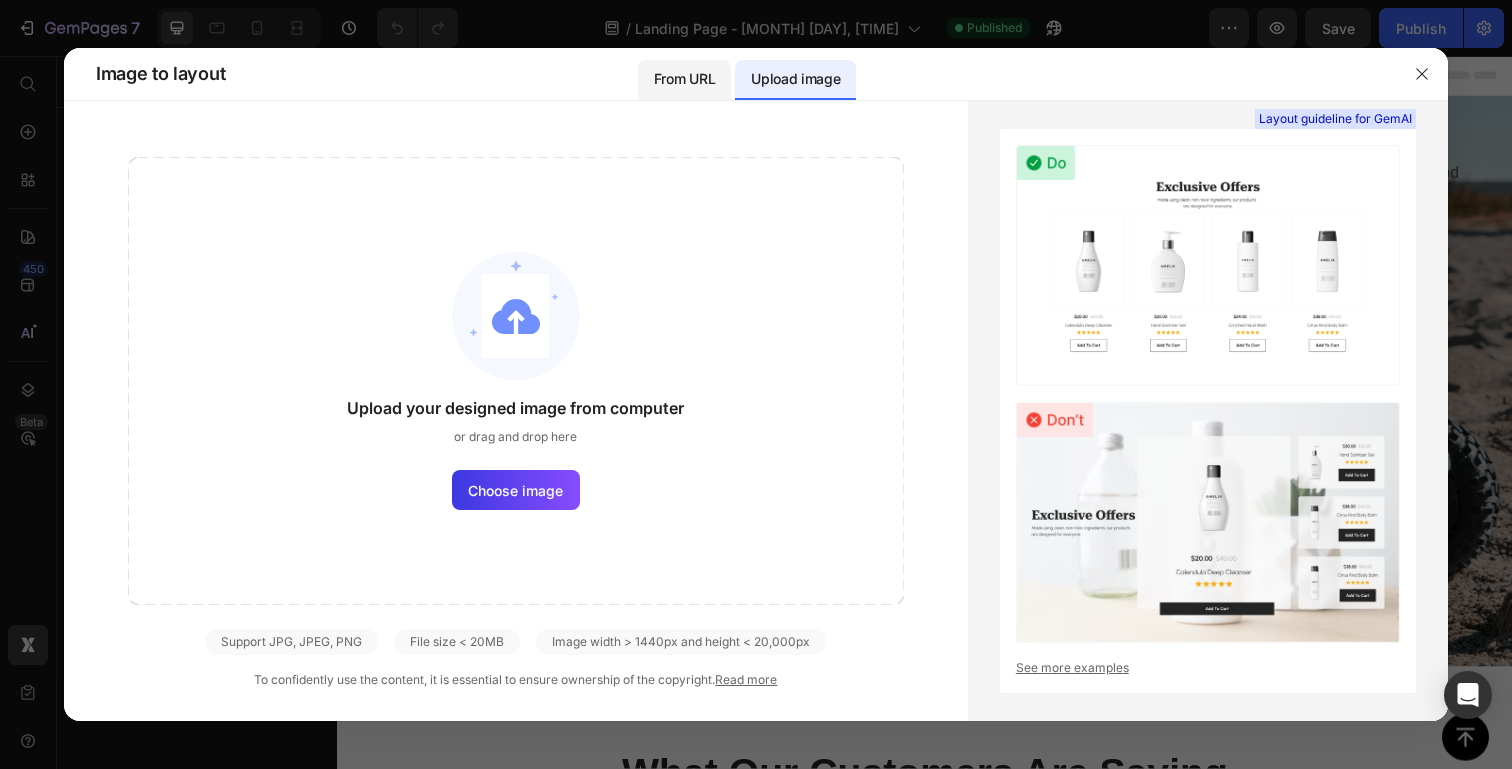 click on "From URL" at bounding box center [684, 80] 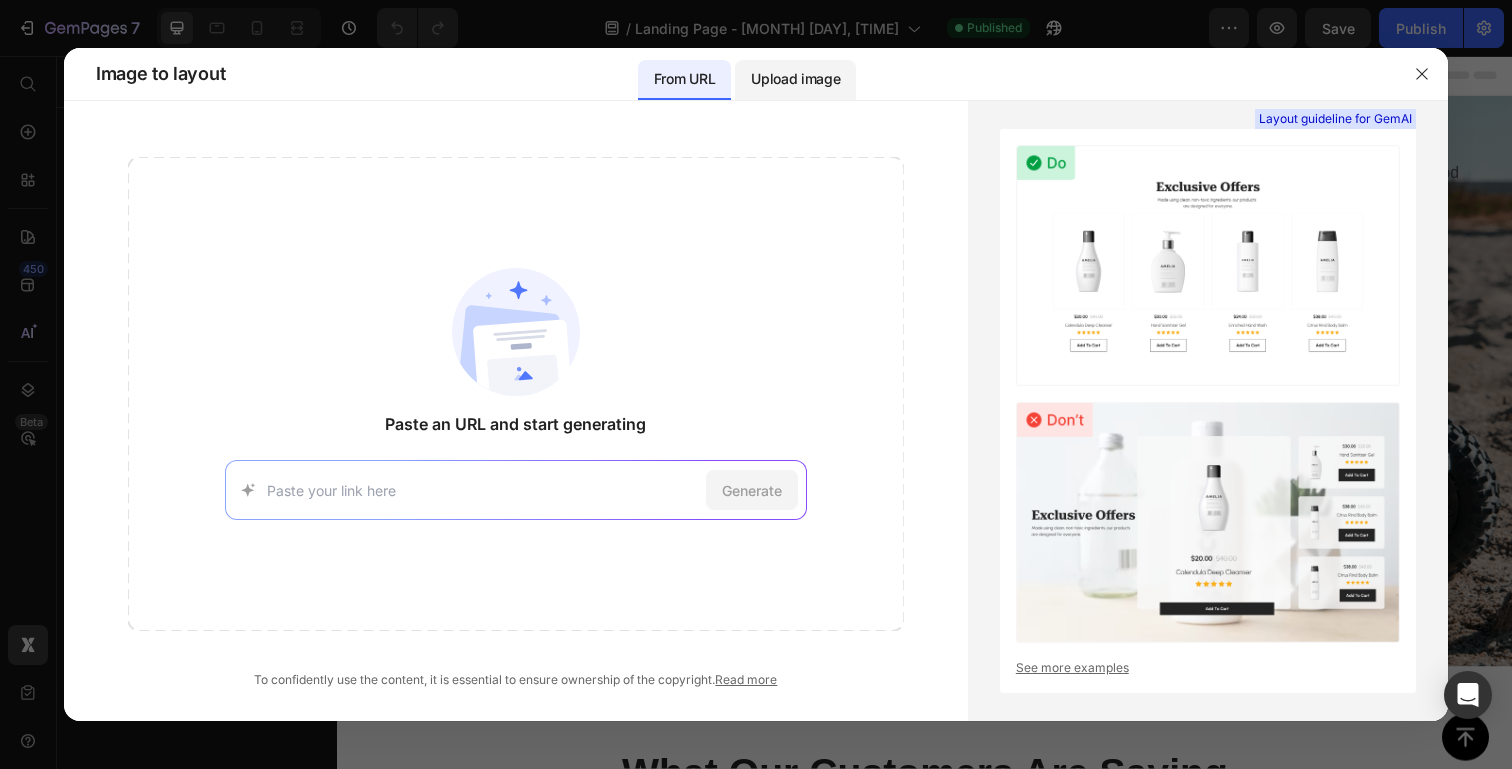 click on "Upload image" at bounding box center [795, 79] 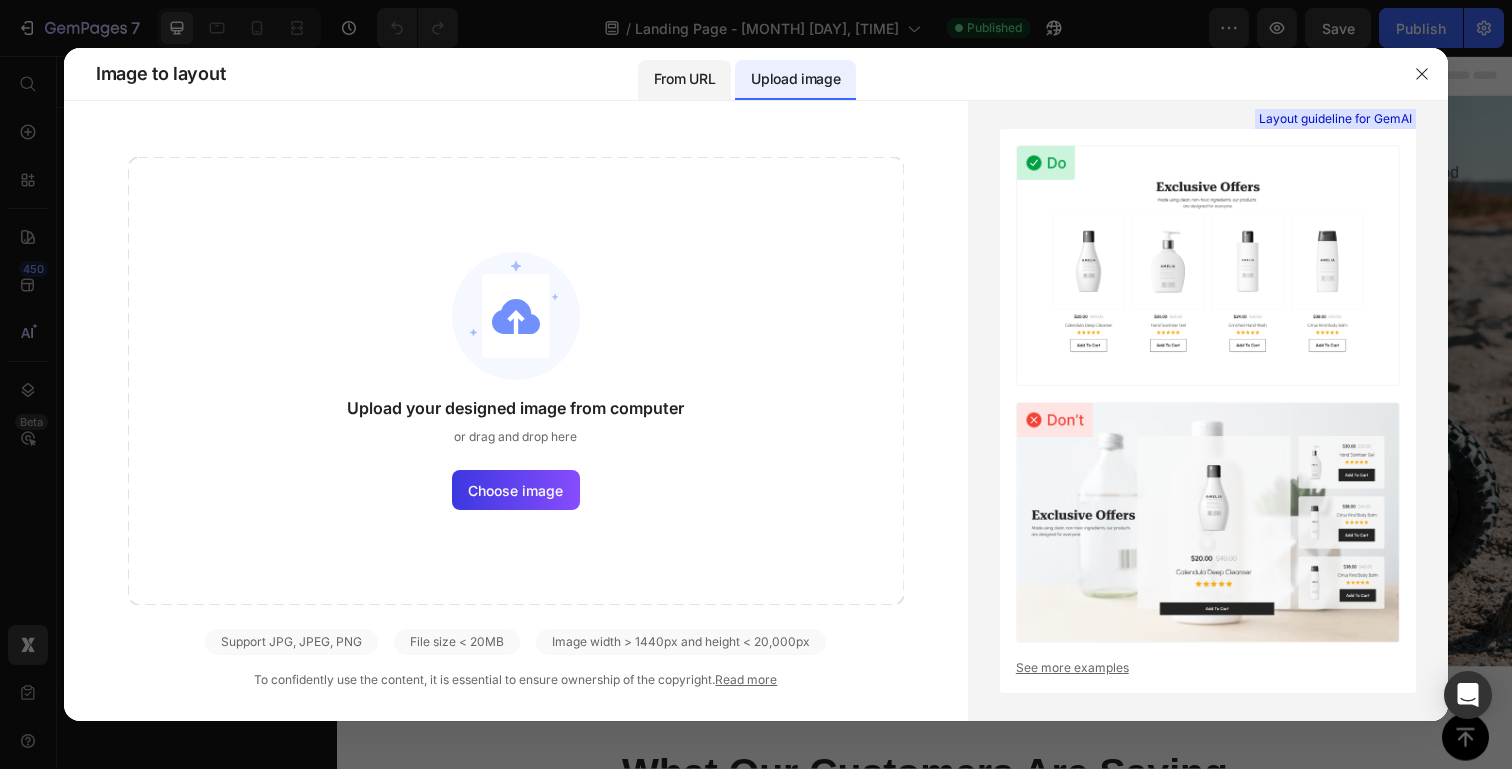 click on "From URL" at bounding box center (684, 79) 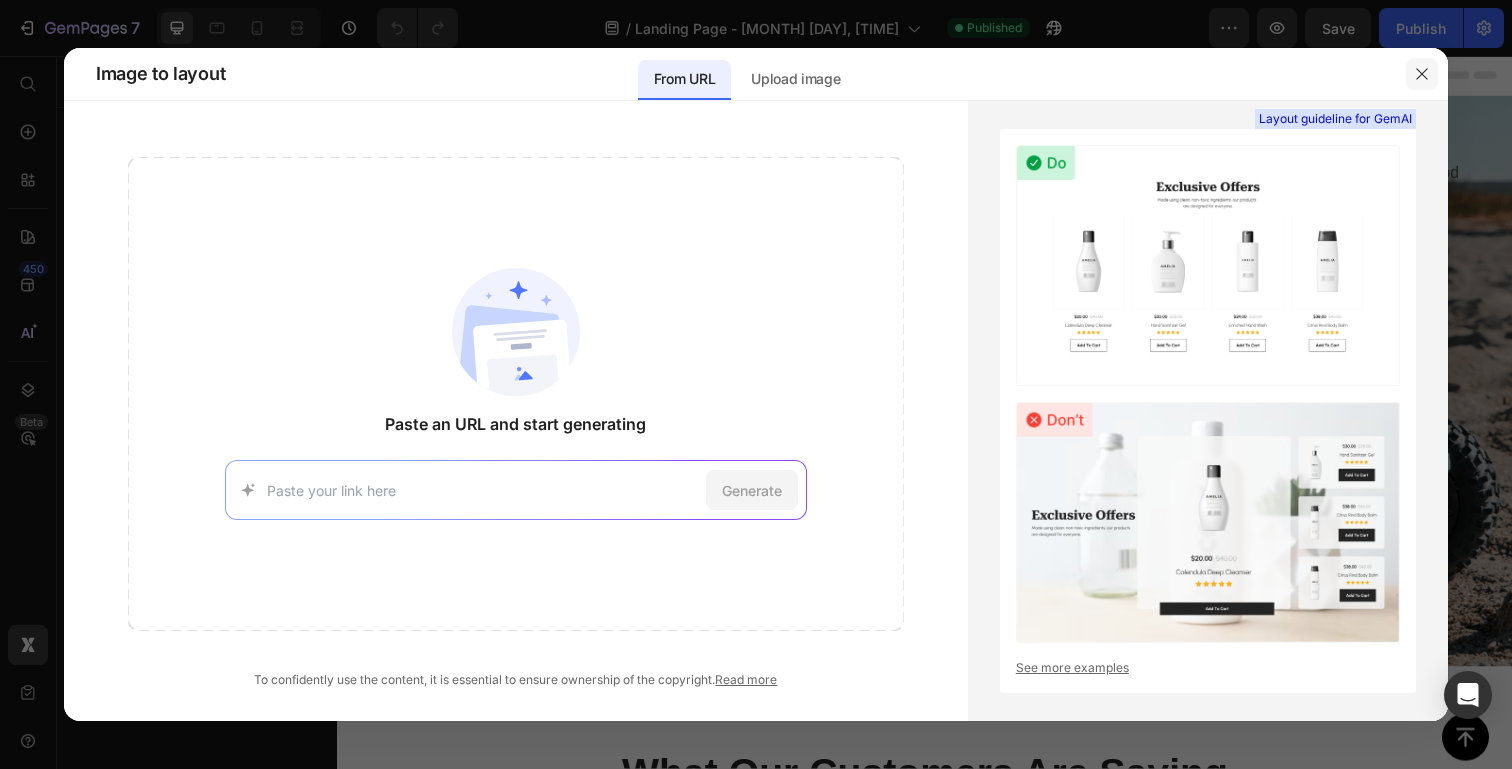 click at bounding box center (1422, 74) 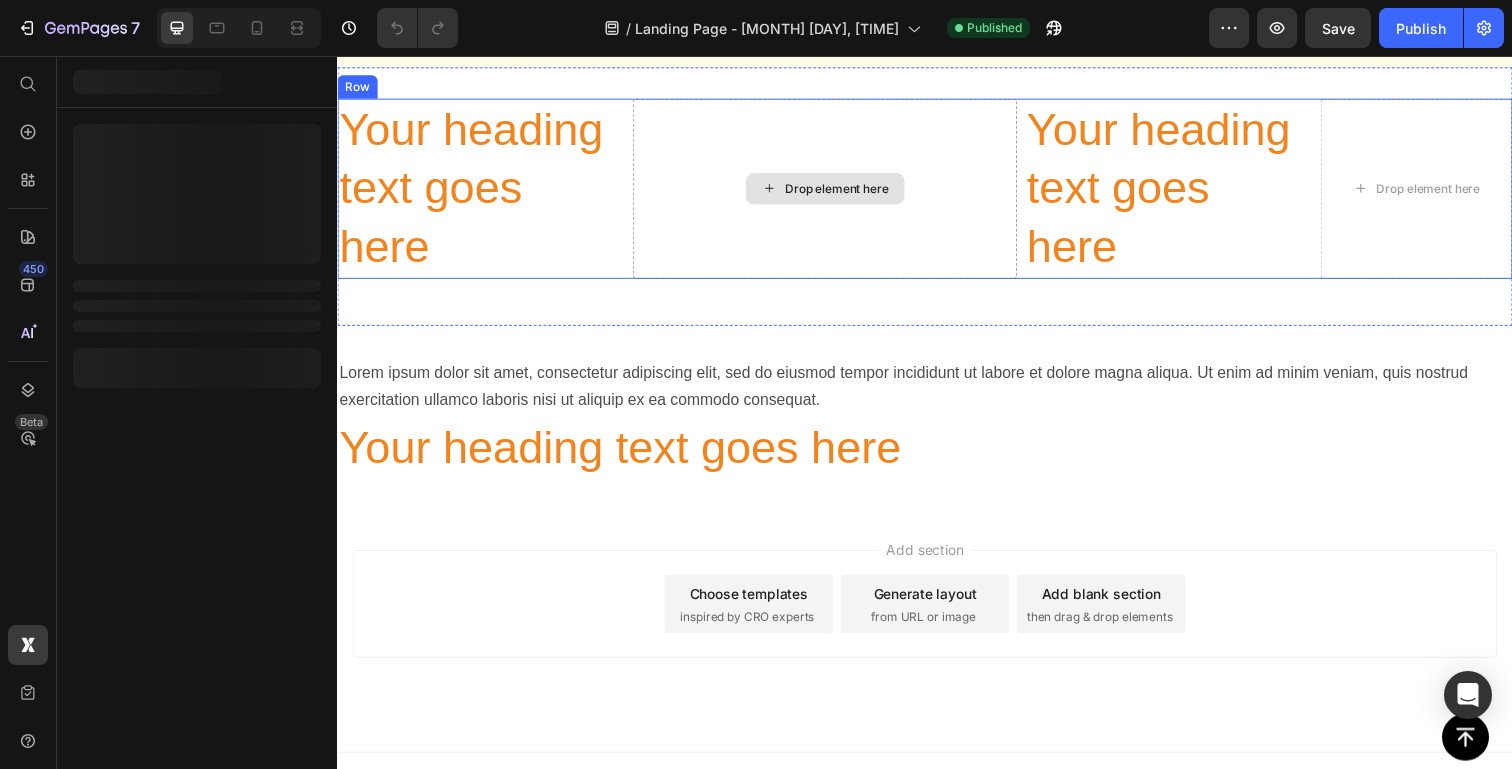 scroll, scrollTop: 4561, scrollLeft: 0, axis: vertical 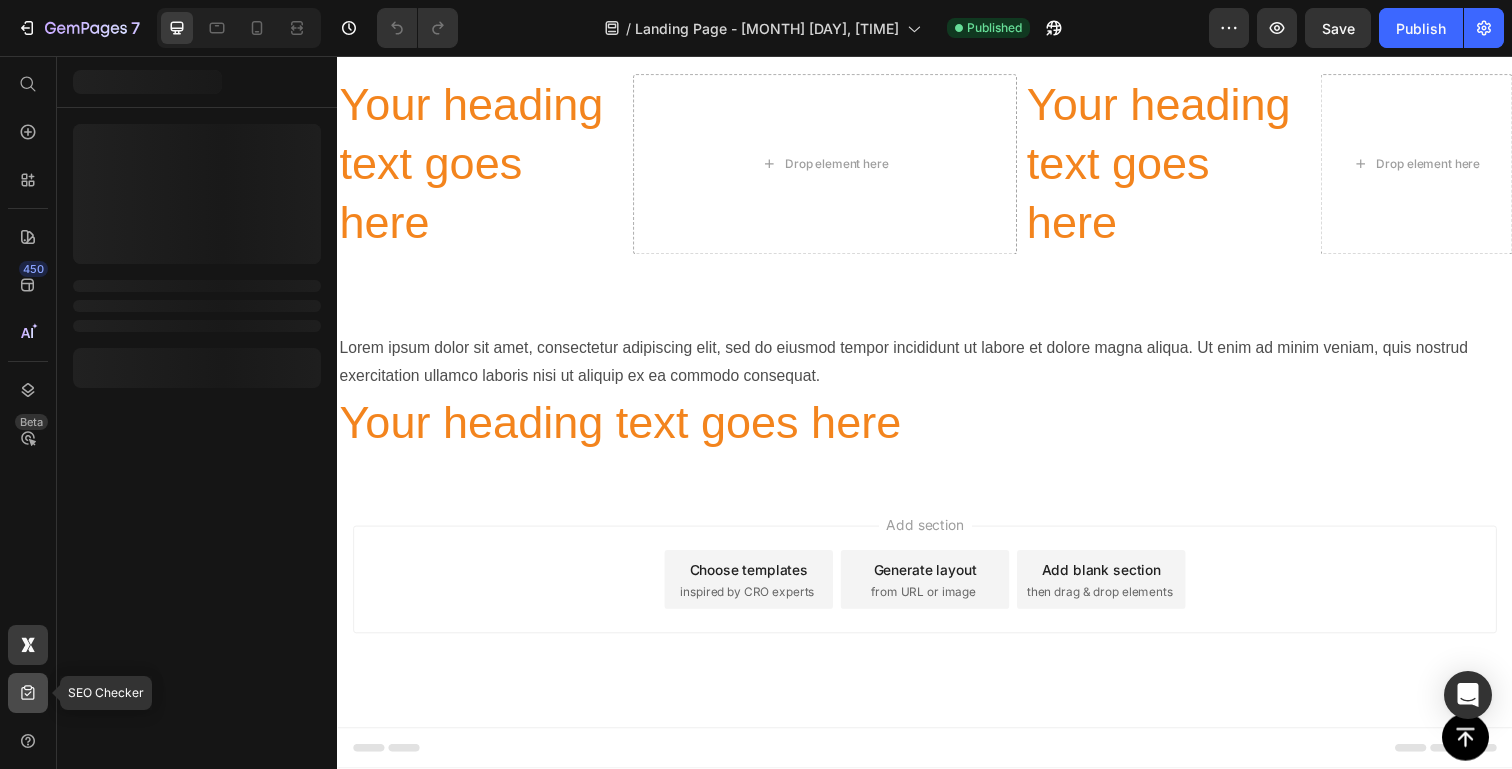 click 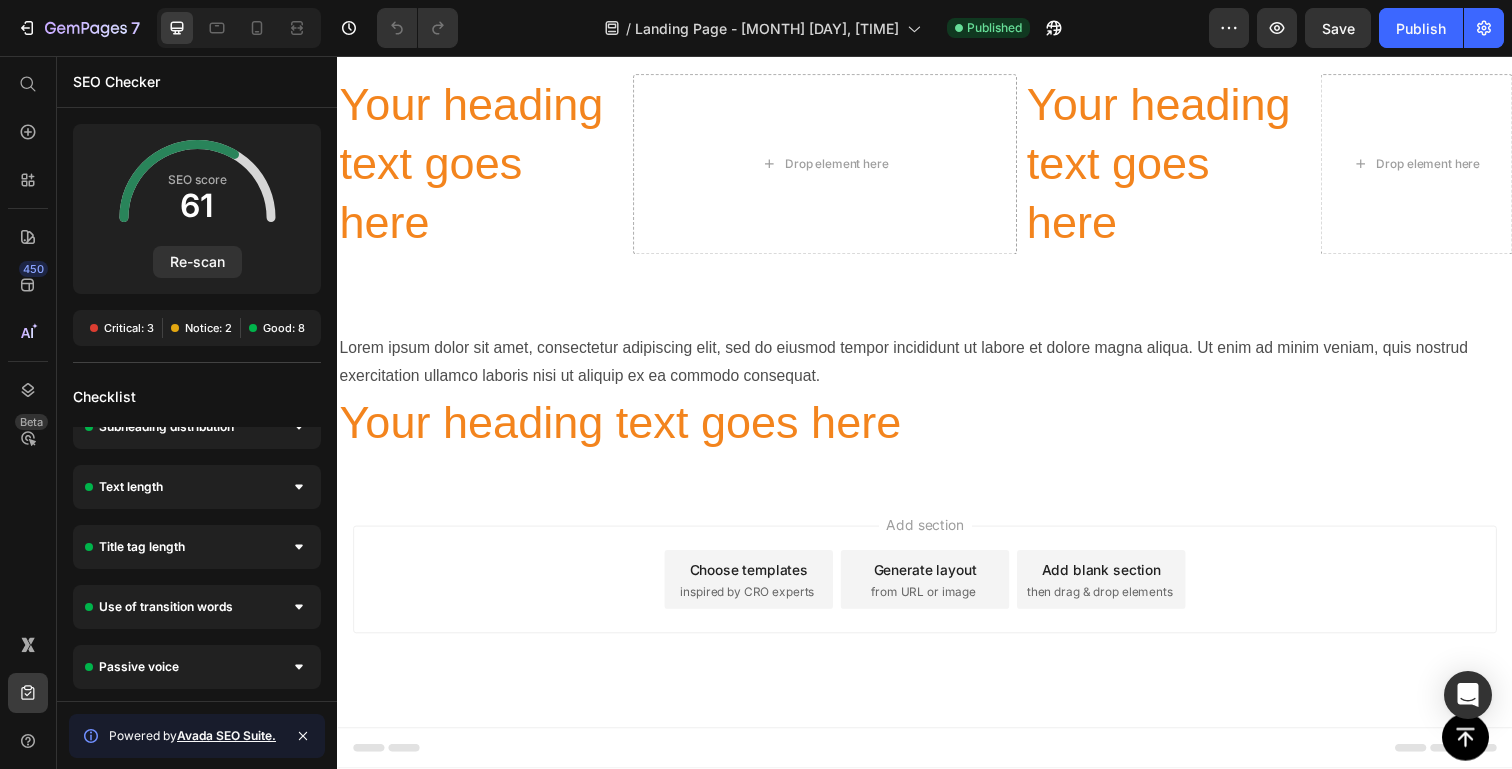 scroll, scrollTop: 0, scrollLeft: 0, axis: both 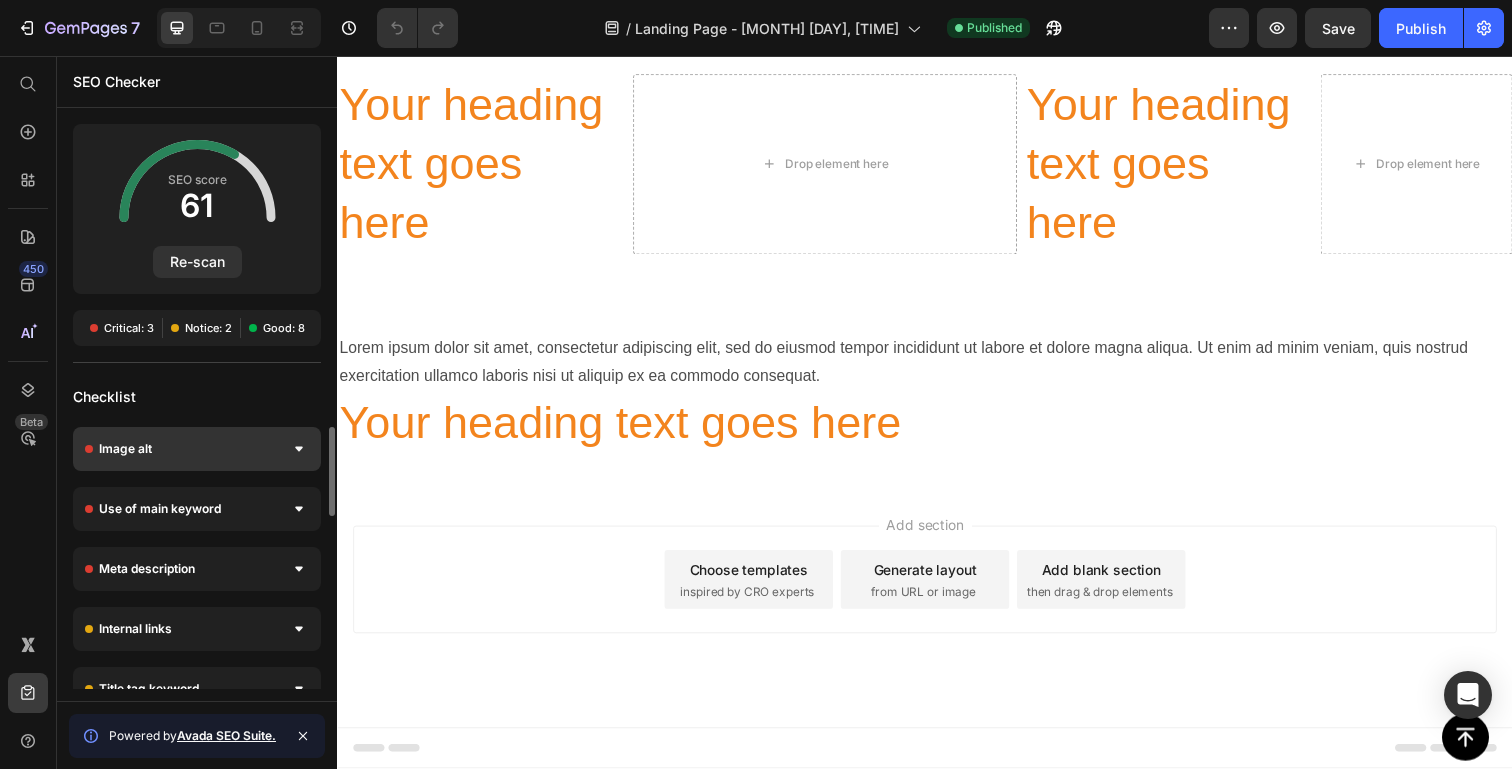 click on "Image alt" at bounding box center [197, 449] 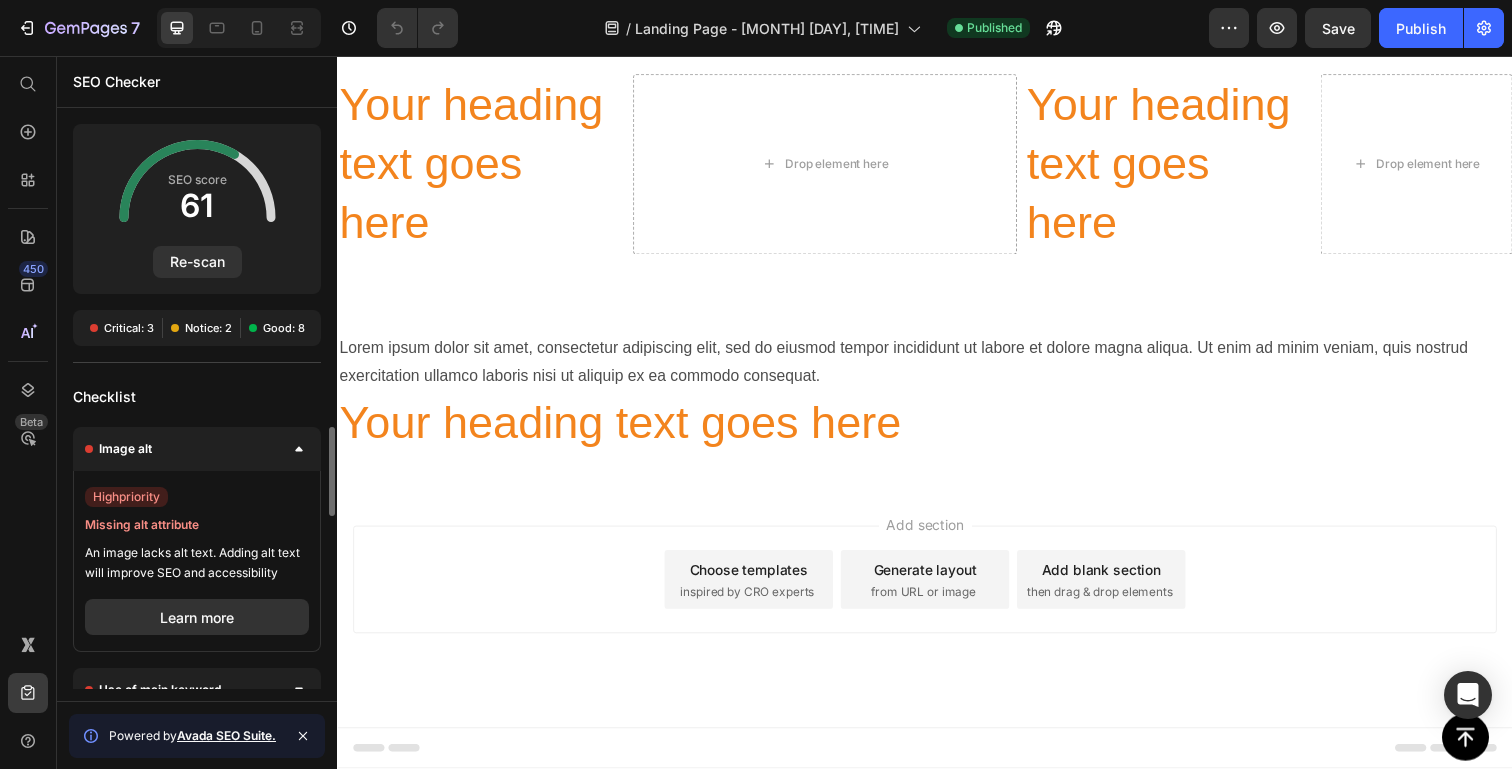 click on "high priority Missing alt attribute An image lacks alt text. Adding alt text will improve SEO and accessibility" at bounding box center [197, 535] 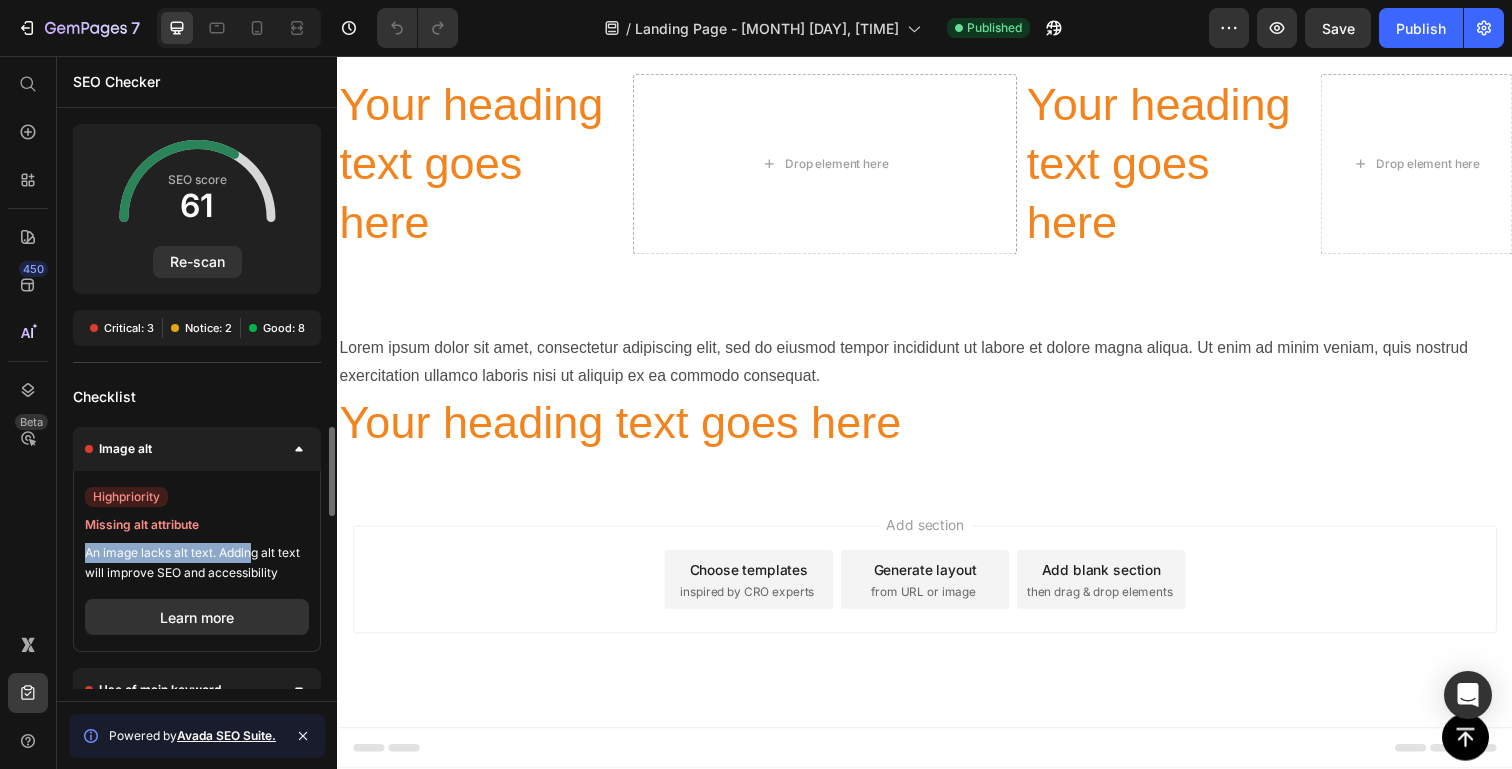 drag, startPoint x: 177, startPoint y: 545, endPoint x: 258, endPoint y: 552, distance: 81.3019 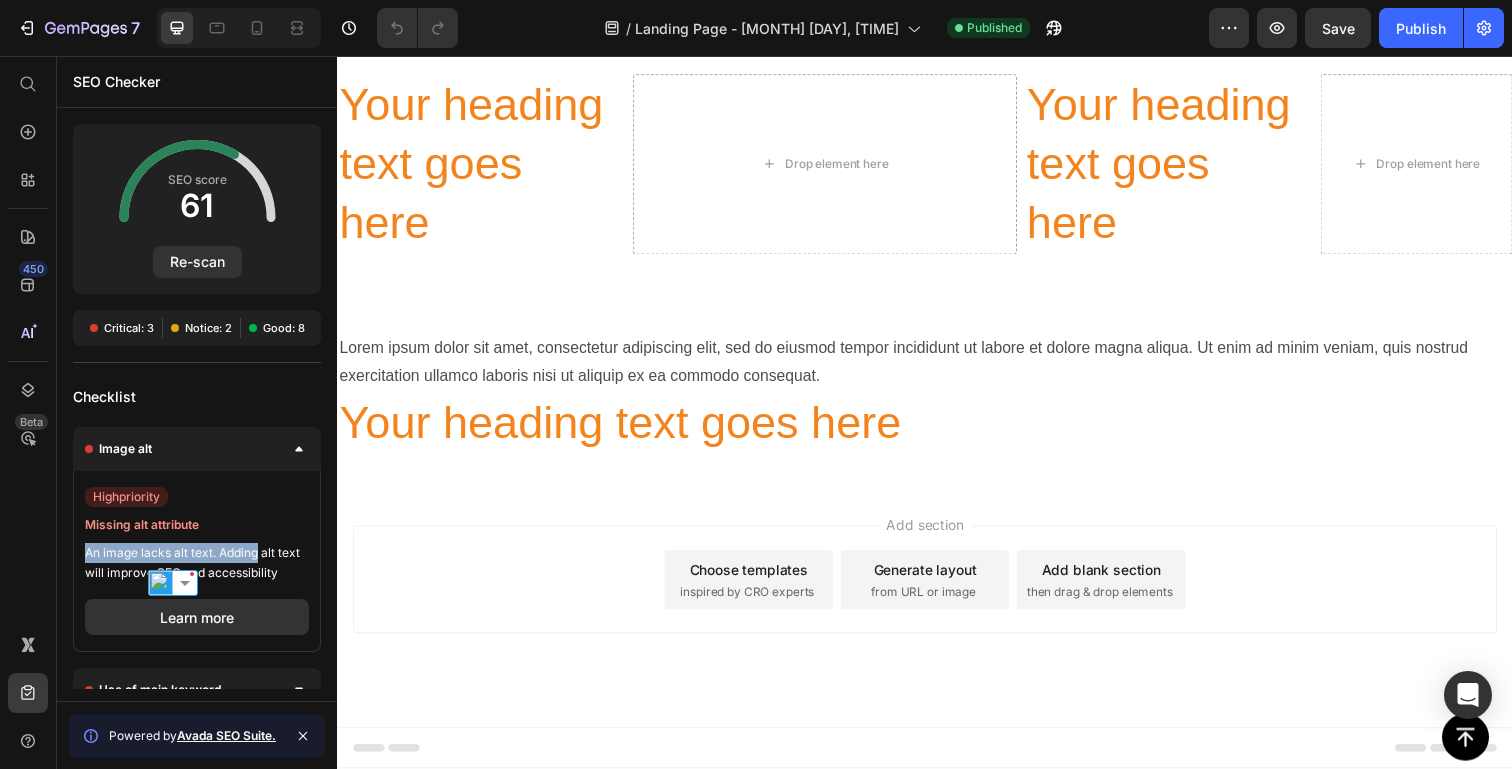 scroll, scrollTop: 4, scrollLeft: 0, axis: vertical 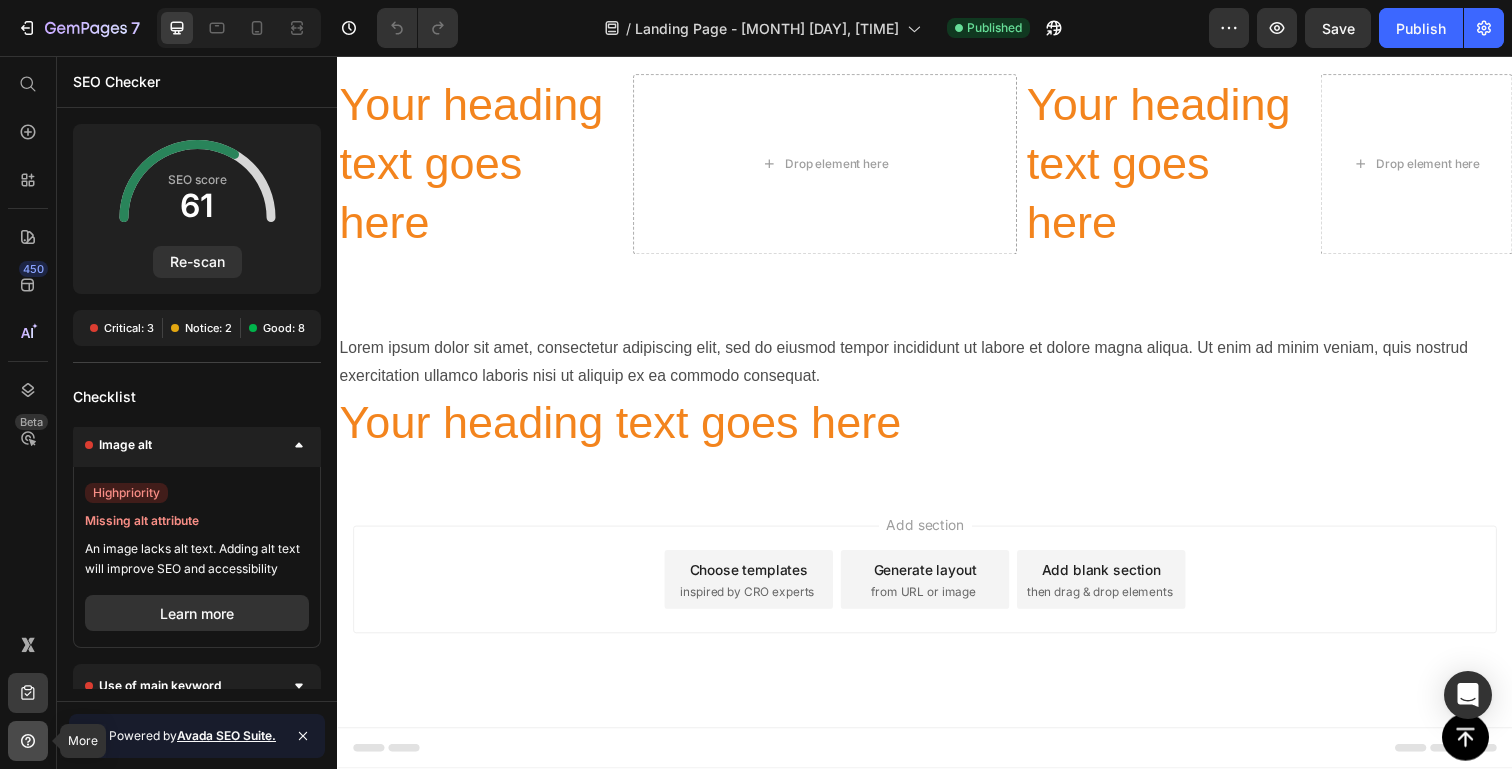 click 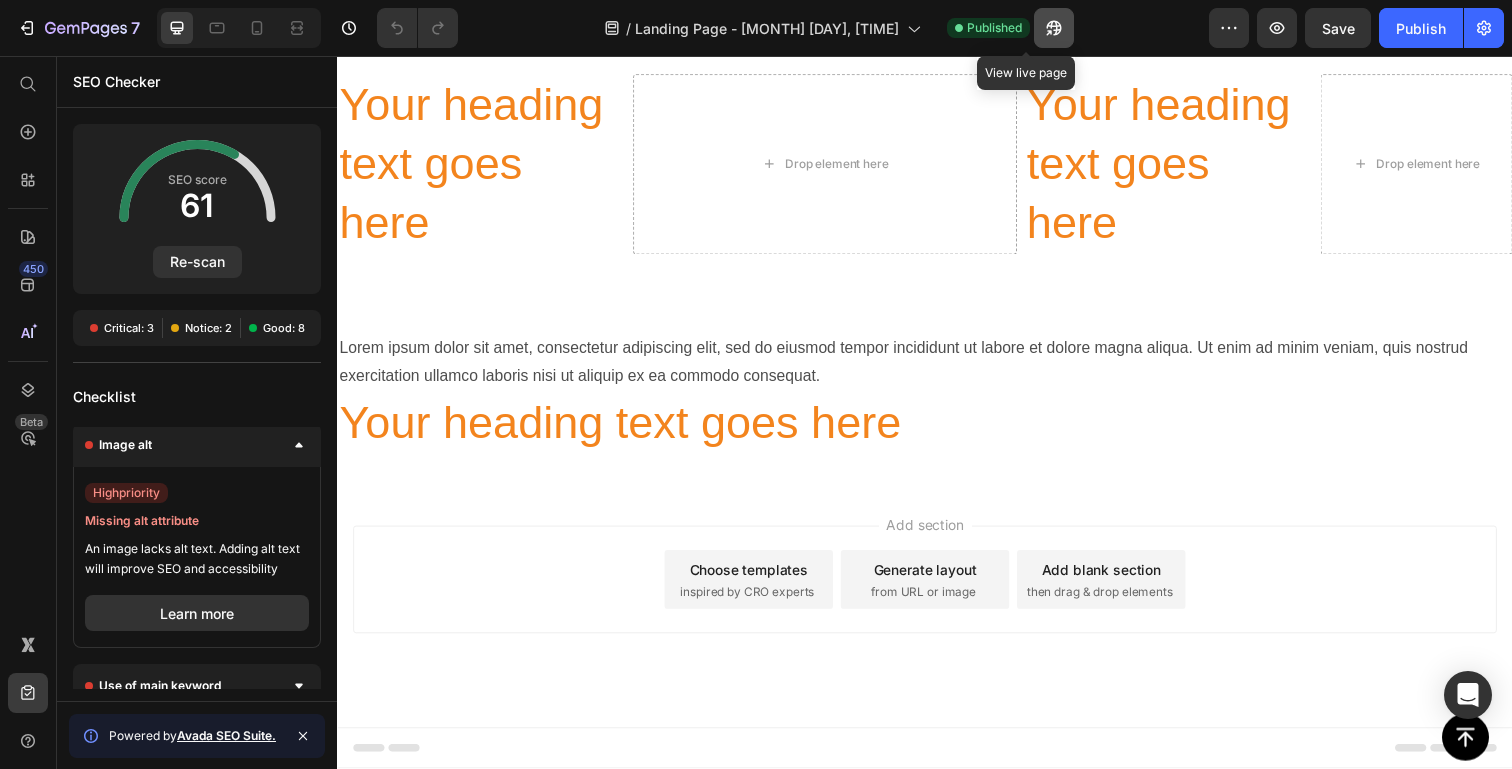 click 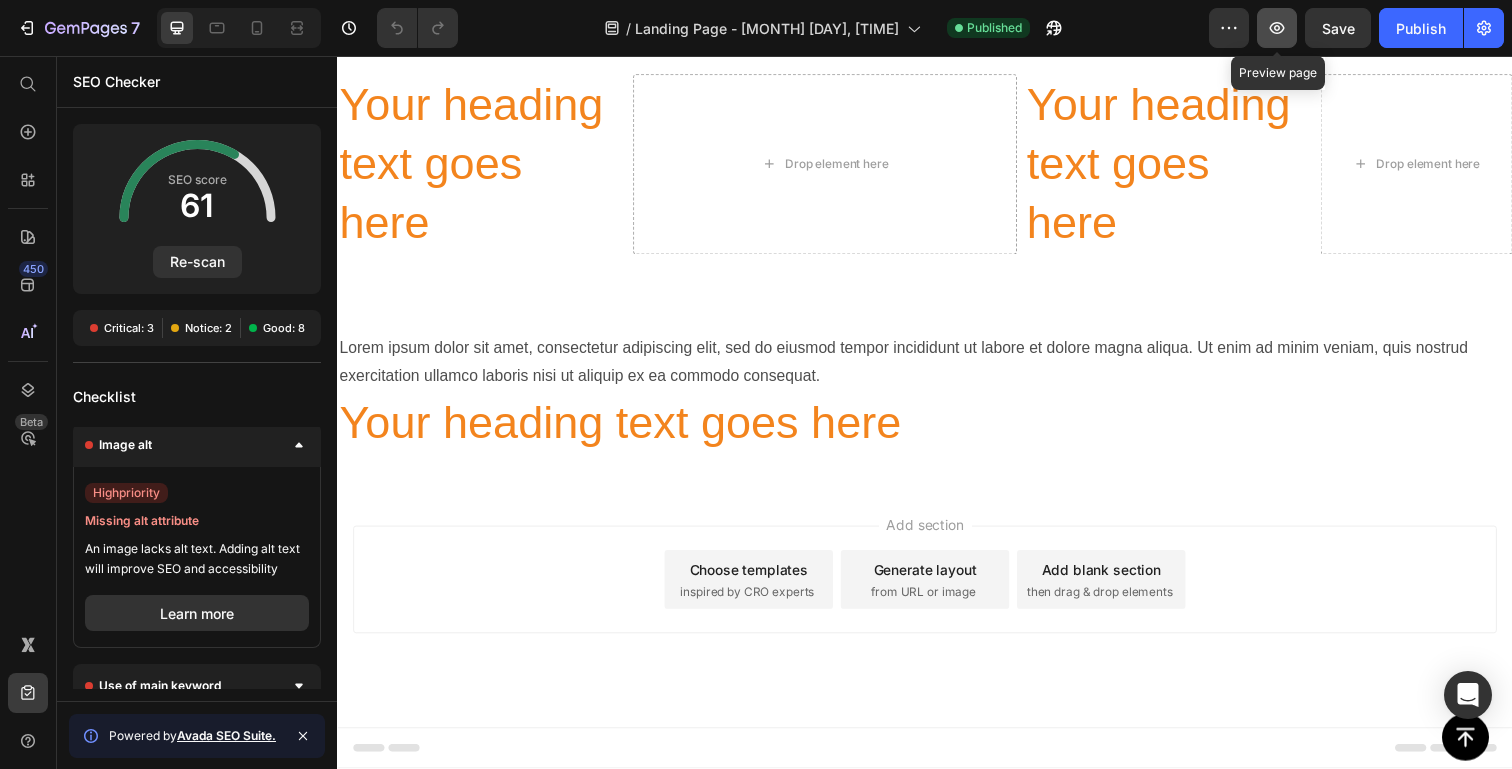 click 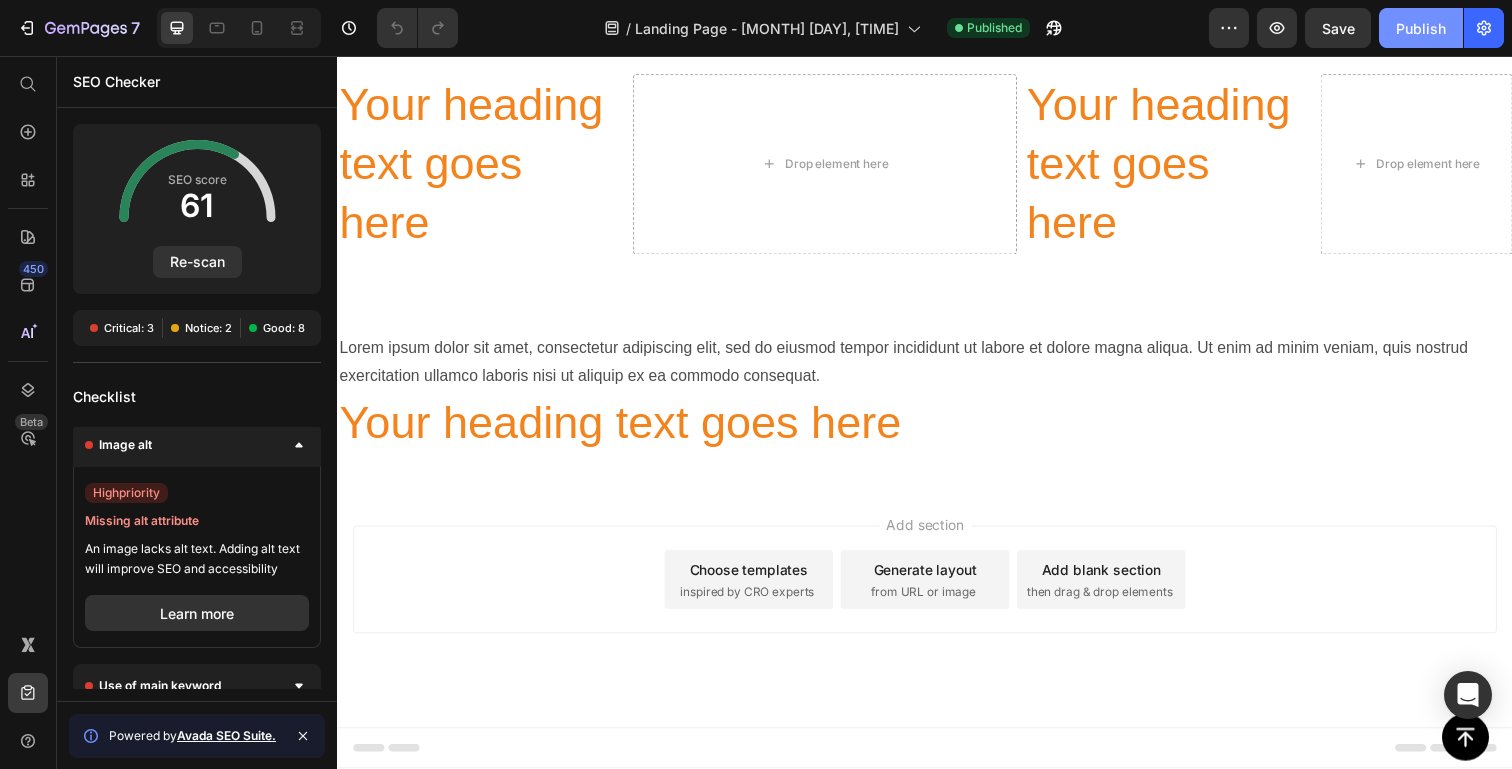 click on "Publish" at bounding box center [1421, 28] 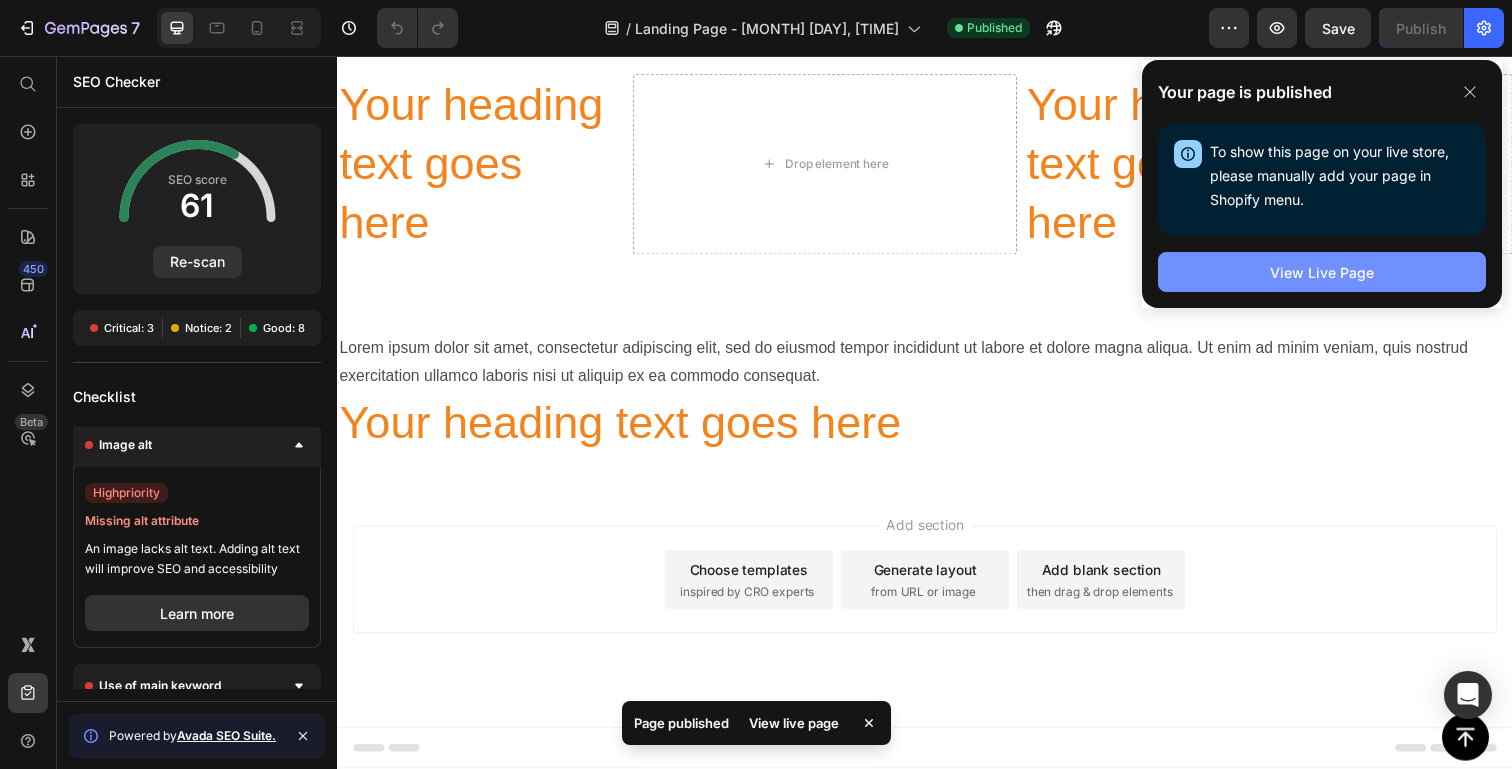 click on "View Live Page" at bounding box center (1322, 272) 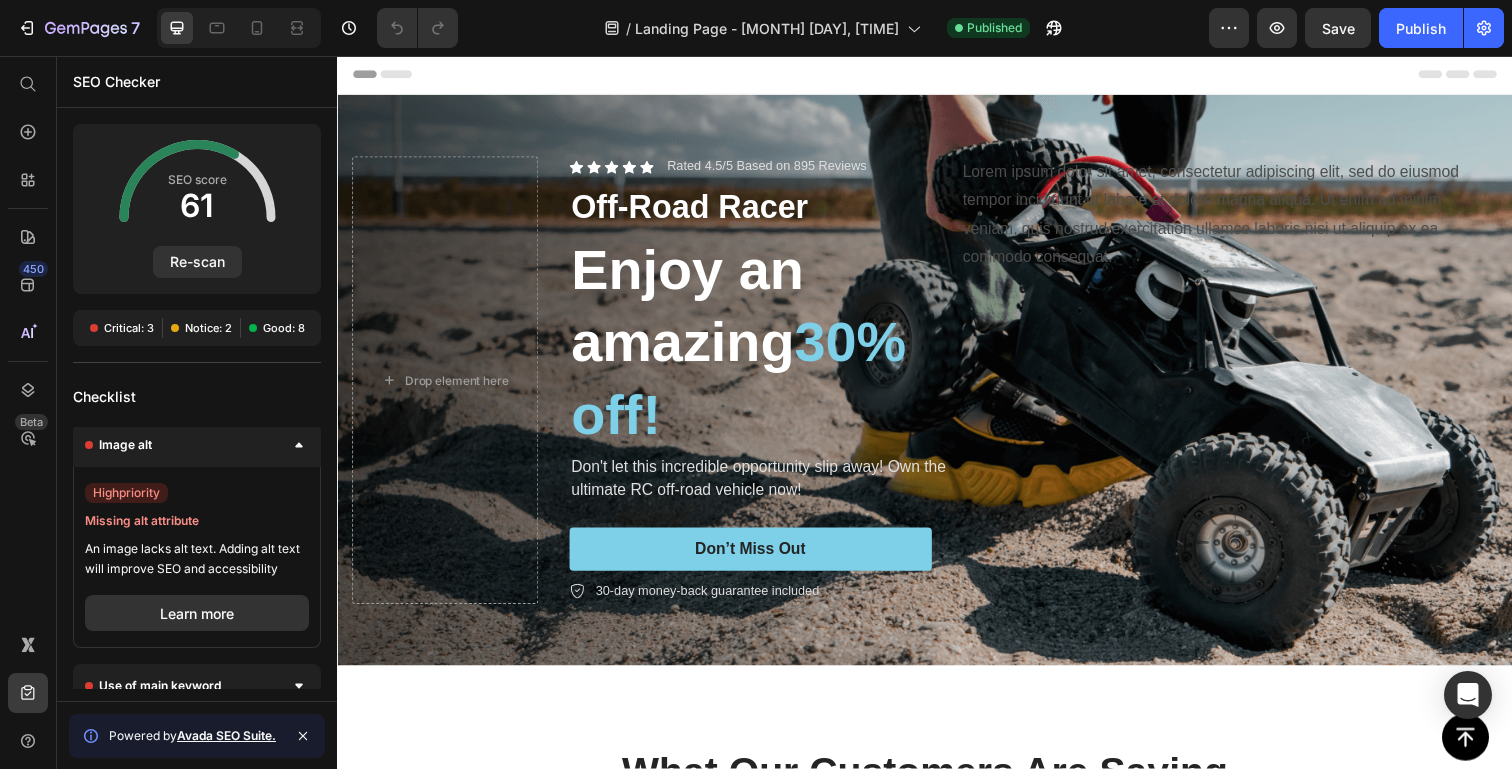 scroll, scrollTop: 0, scrollLeft: 0, axis: both 